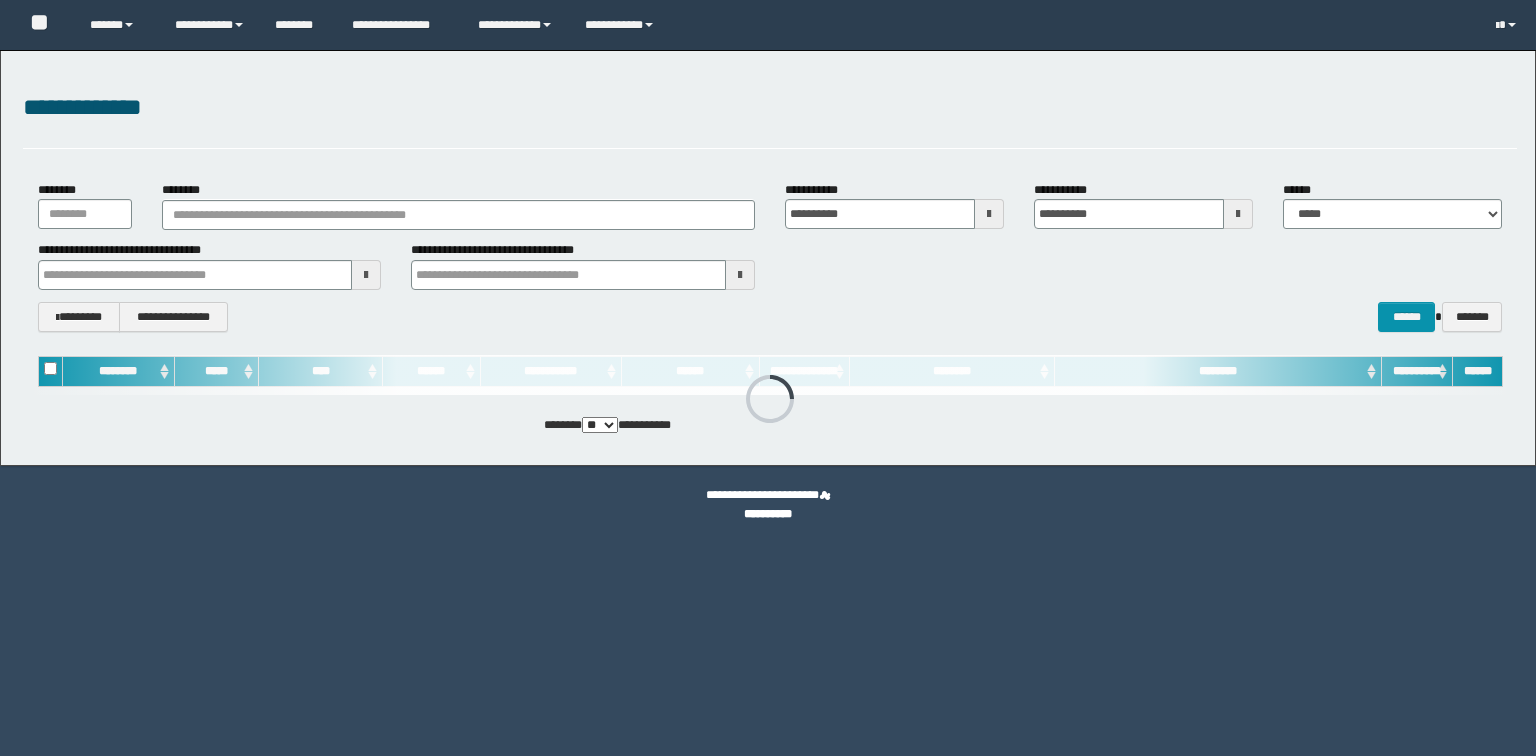 scroll, scrollTop: 0, scrollLeft: 0, axis: both 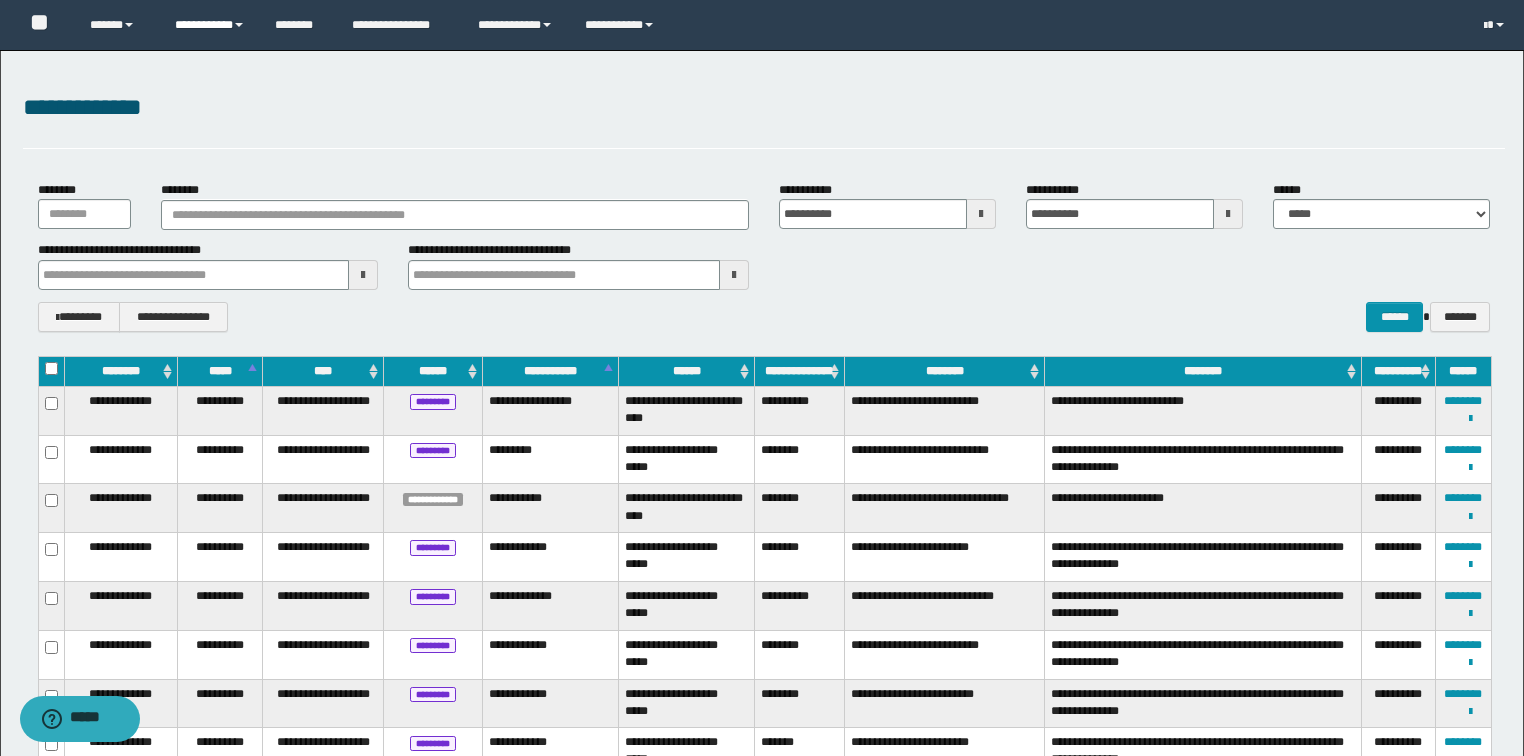 click on "**********" at bounding box center [210, 25] 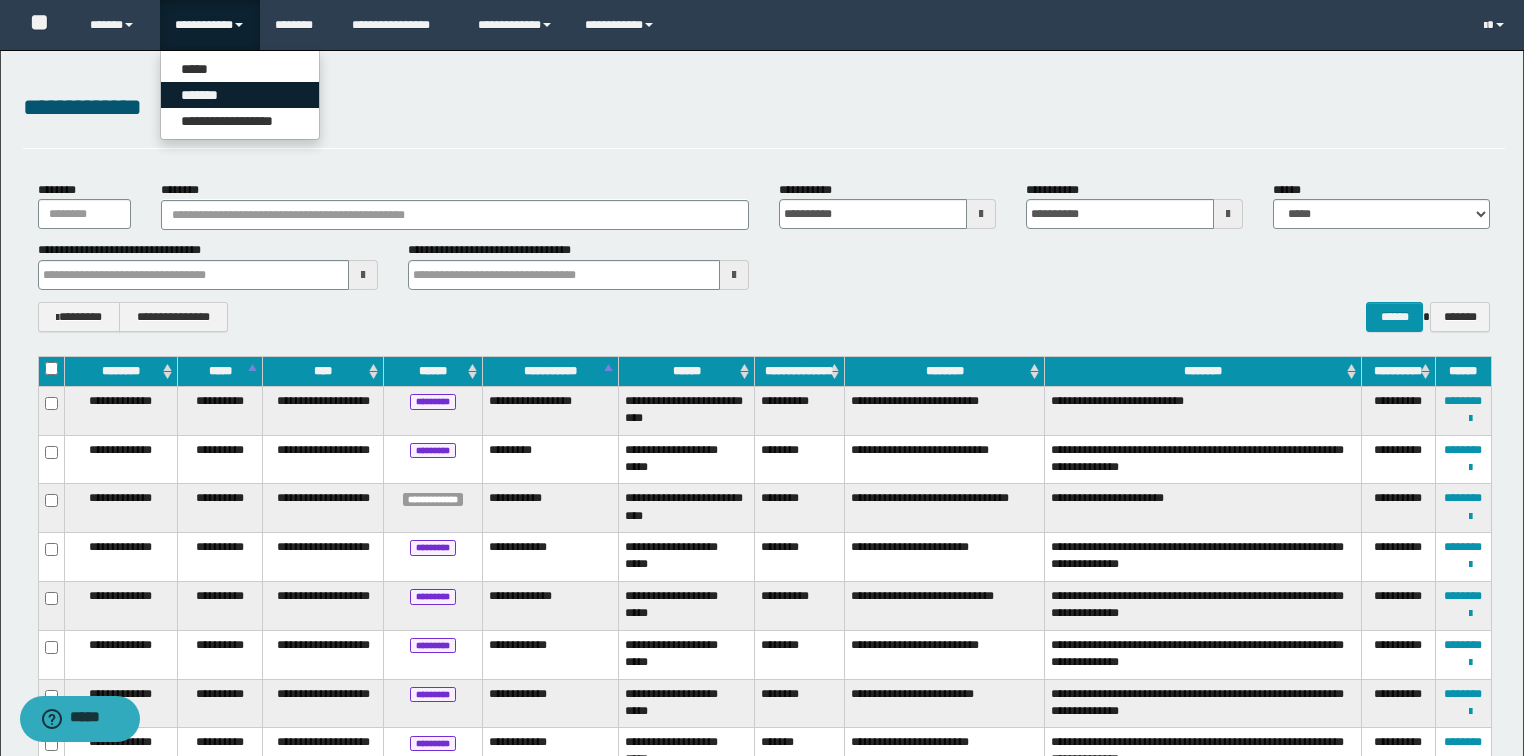 click on "*******" at bounding box center [240, 95] 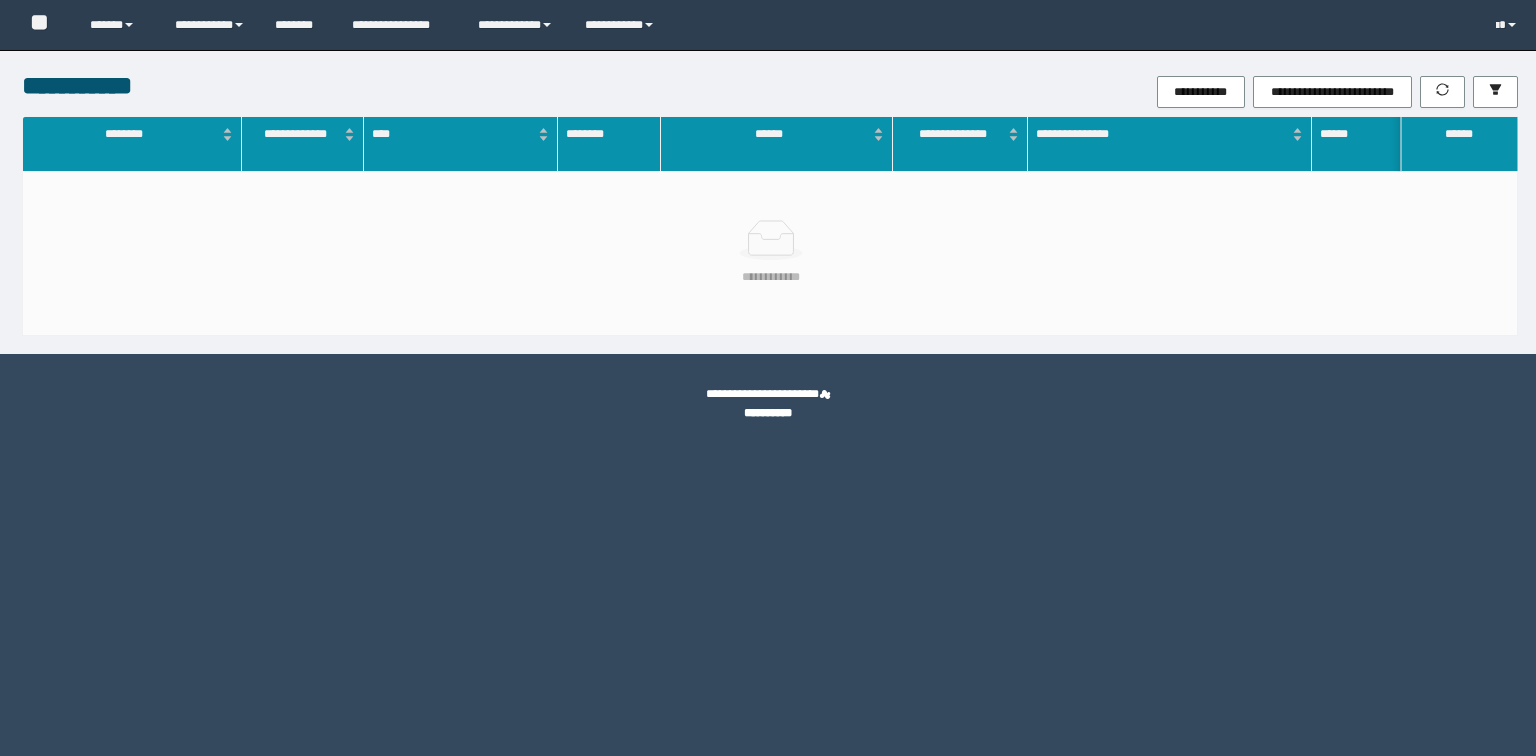 scroll, scrollTop: 0, scrollLeft: 0, axis: both 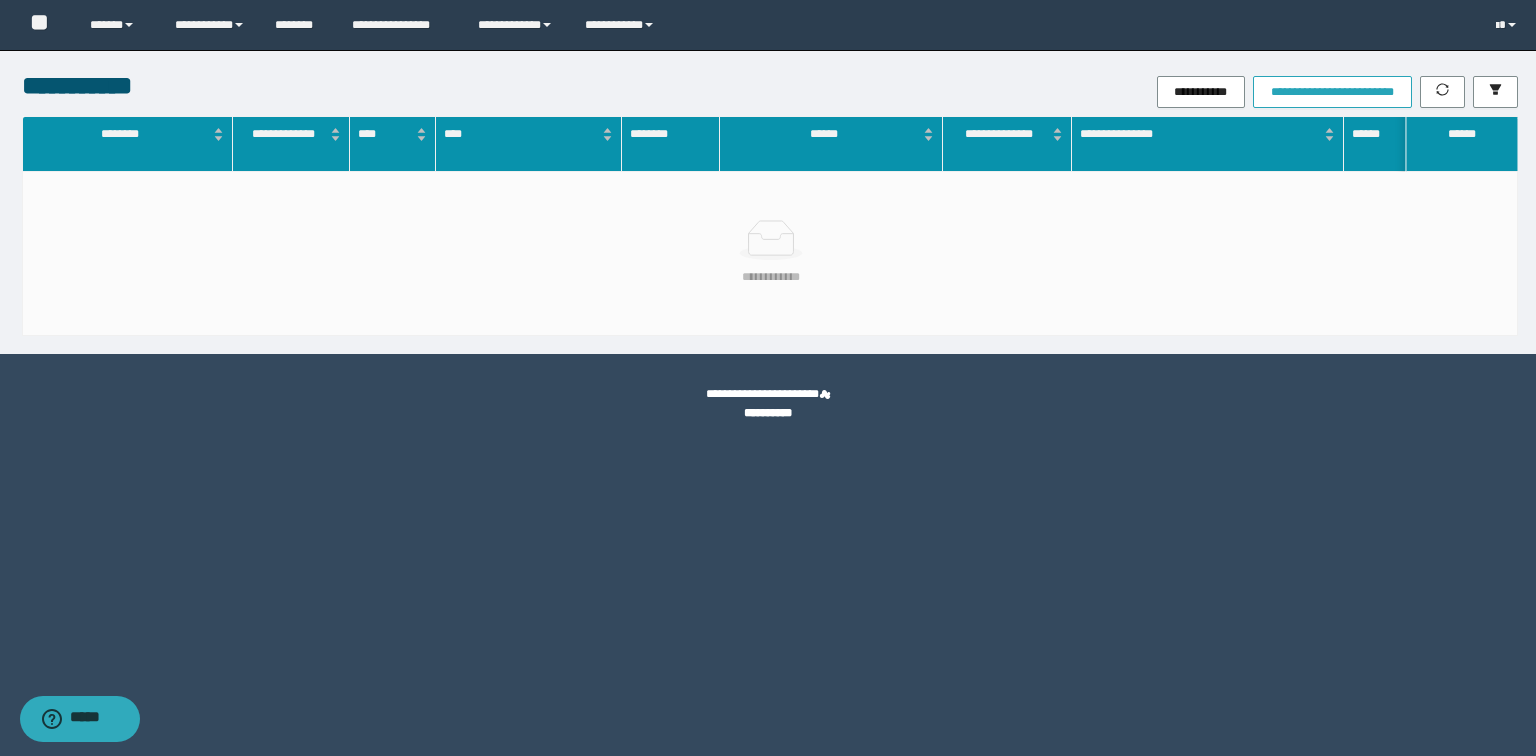 click on "**********" at bounding box center (1332, 92) 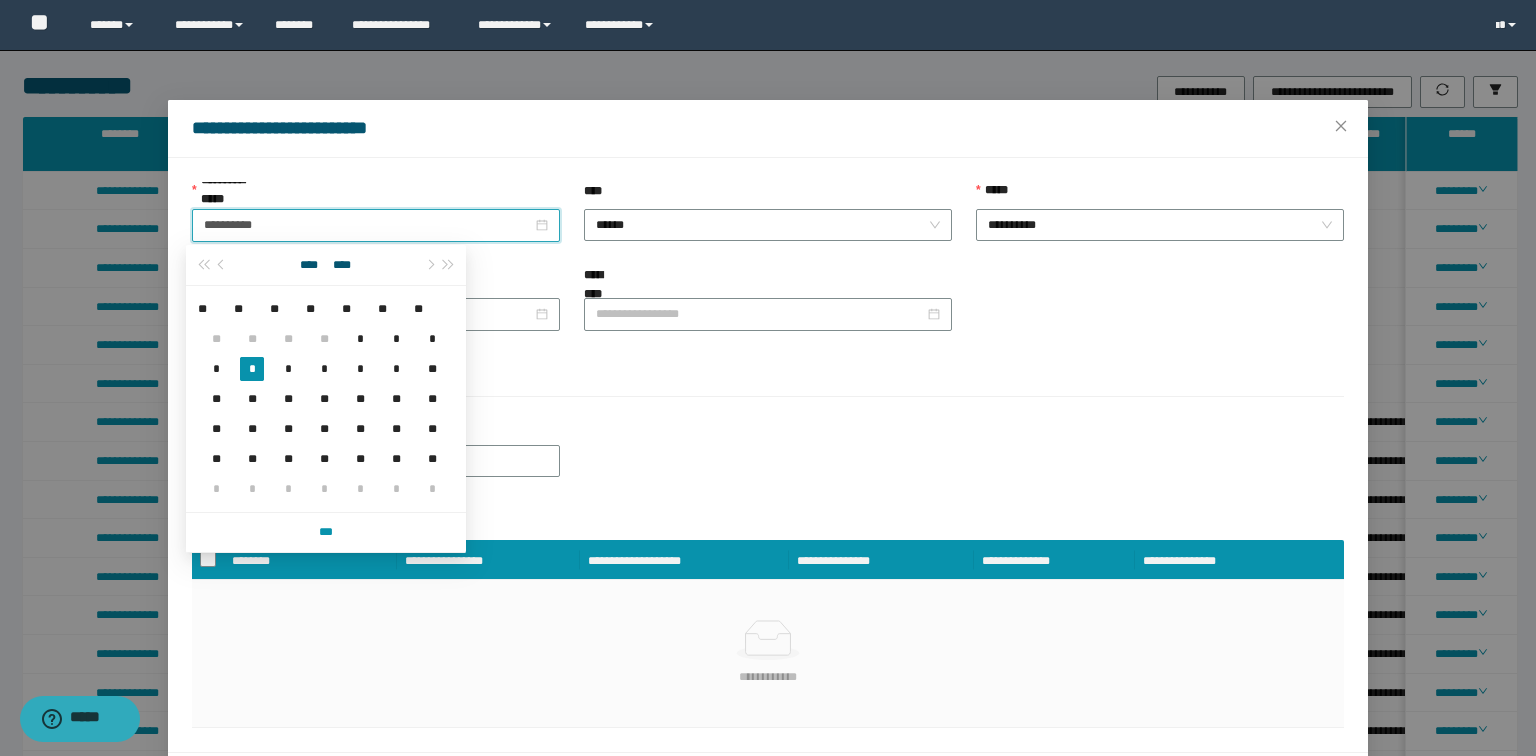 drag, startPoint x: 316, startPoint y: 222, endPoint x: 0, endPoint y: 241, distance: 316.57068 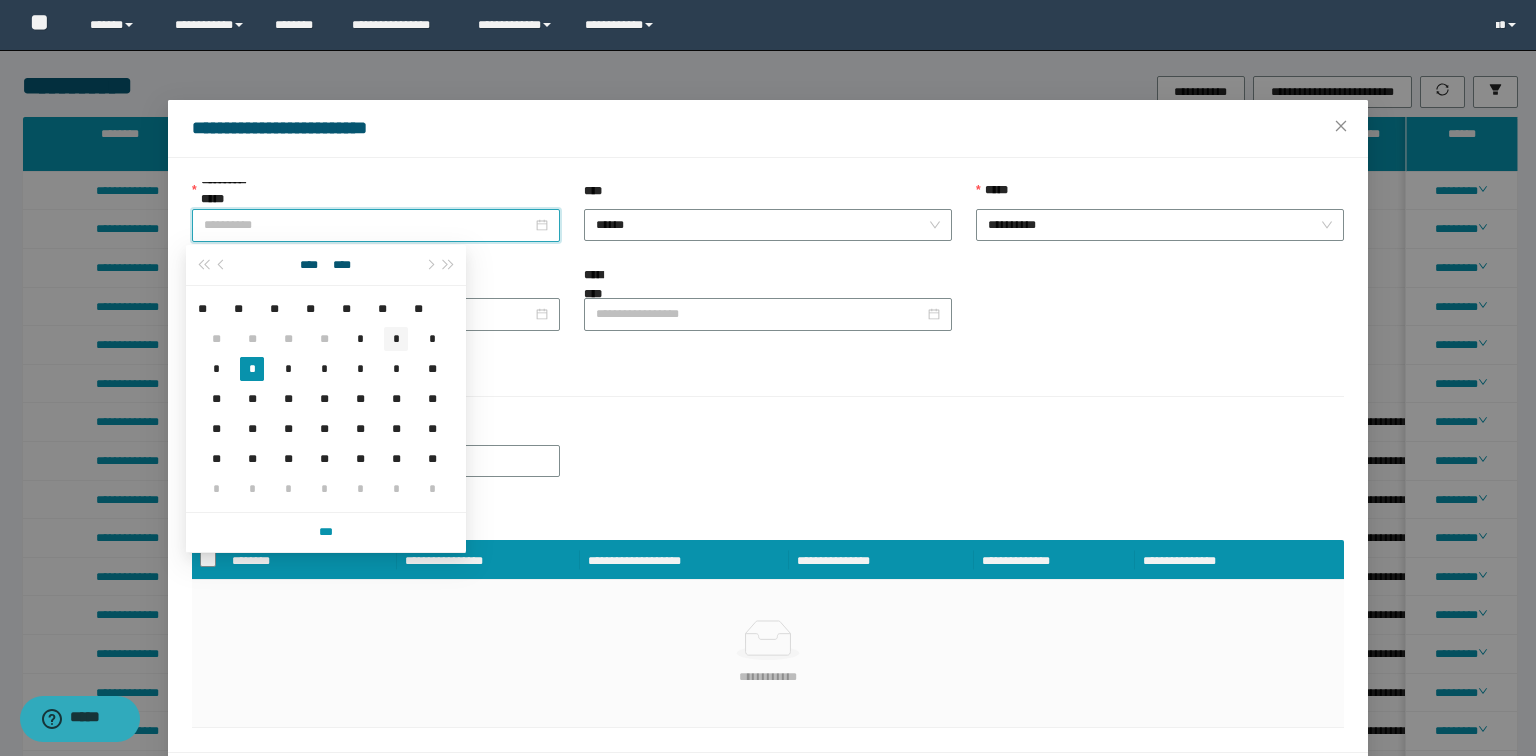 type on "**********" 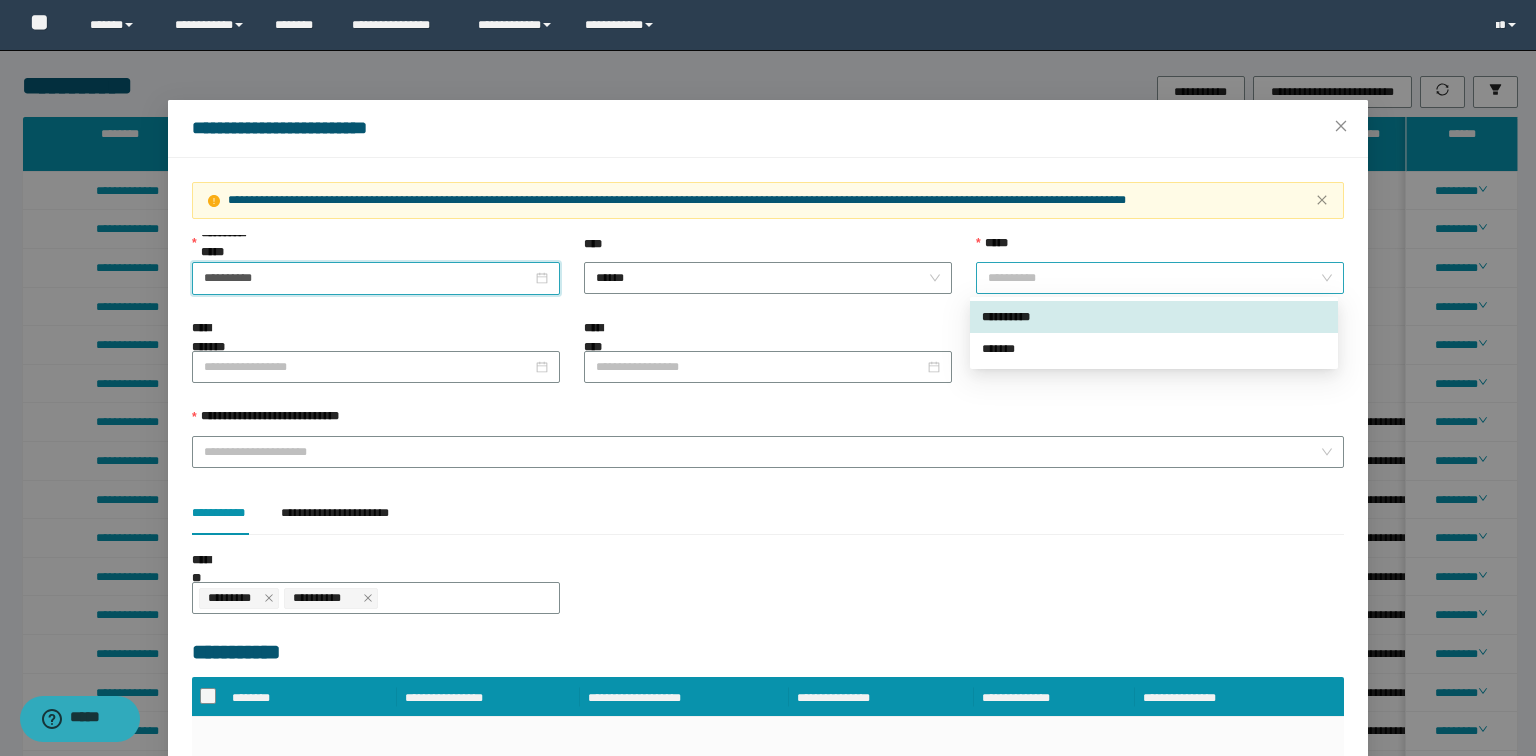 click on "**********" at bounding box center (1160, 278) 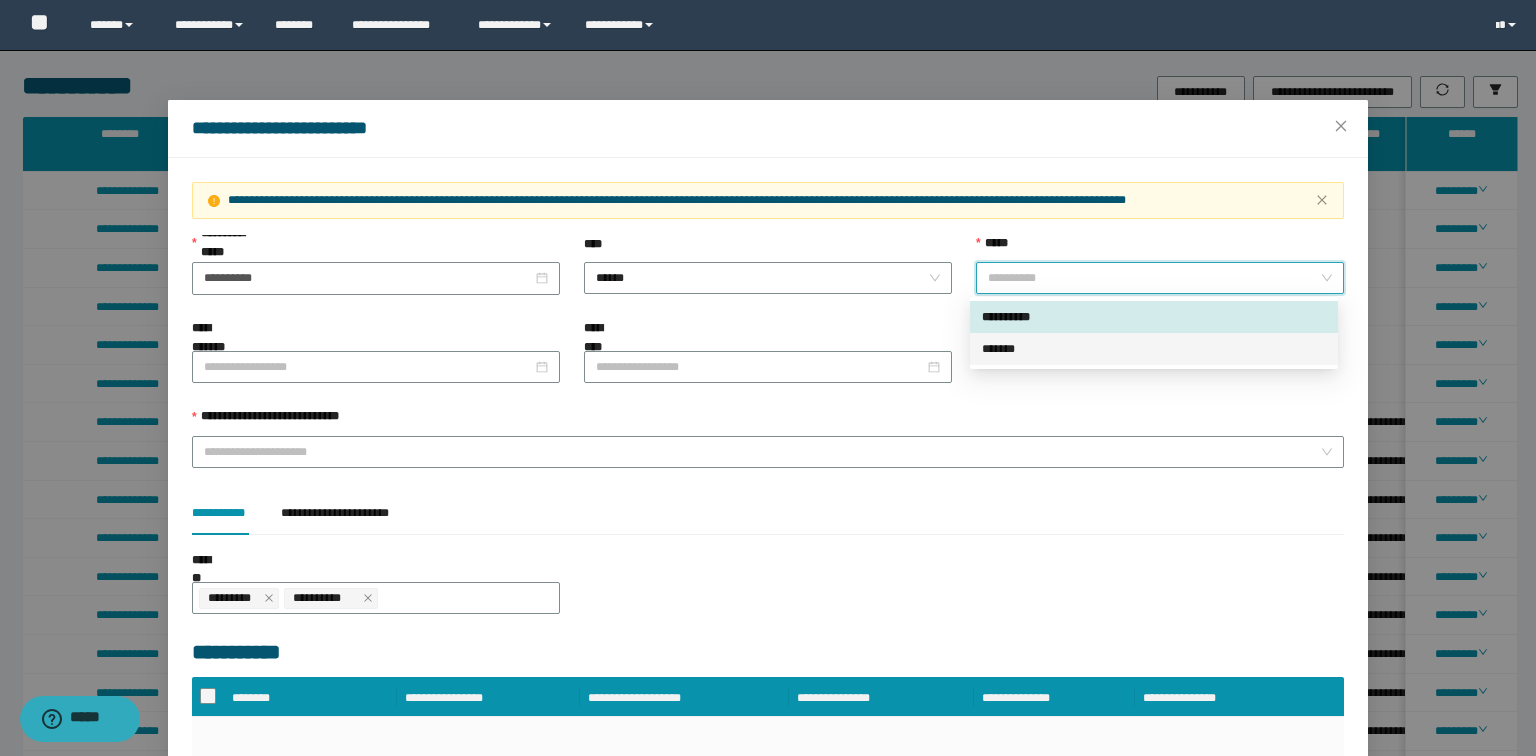 click on "*******" at bounding box center [1154, 349] 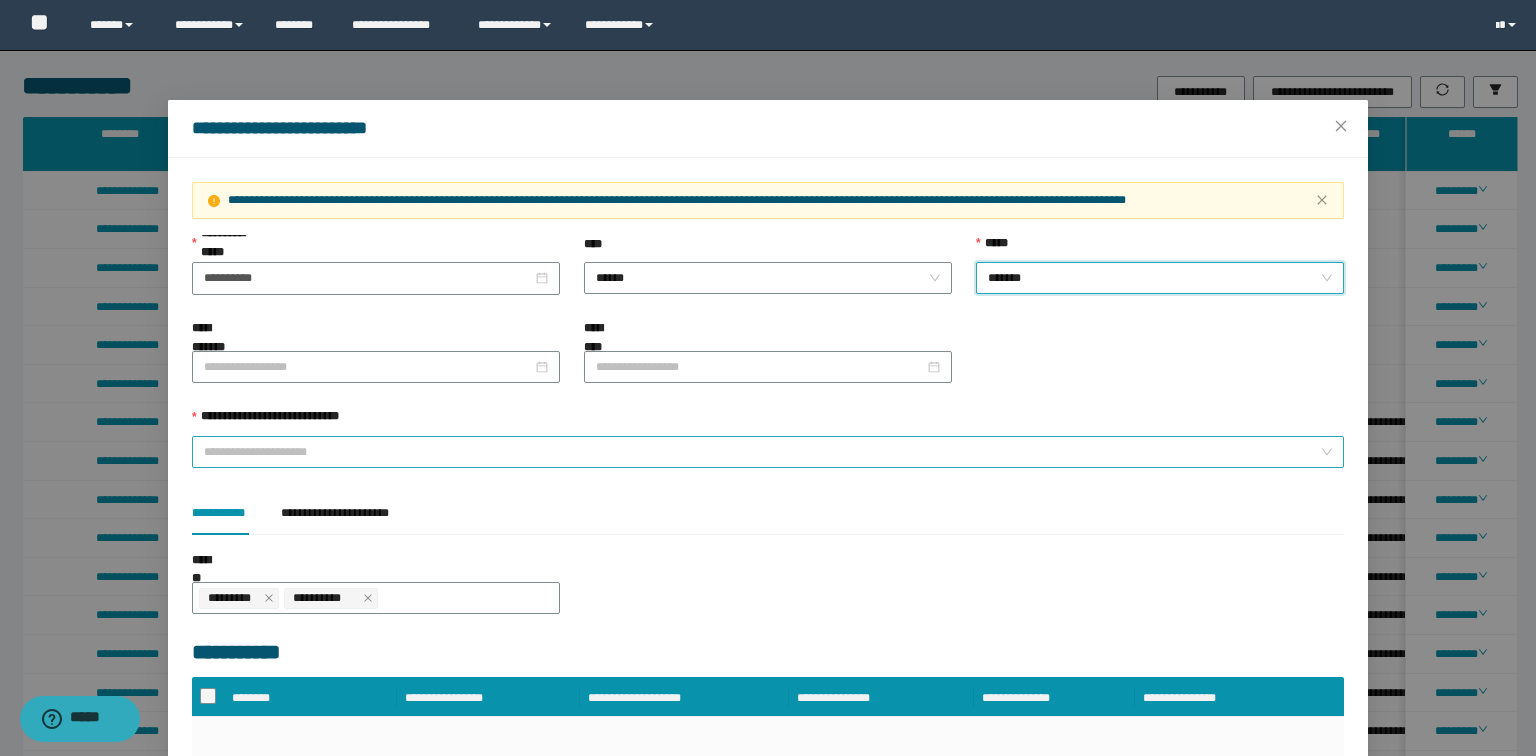 click on "**********" at bounding box center (762, 452) 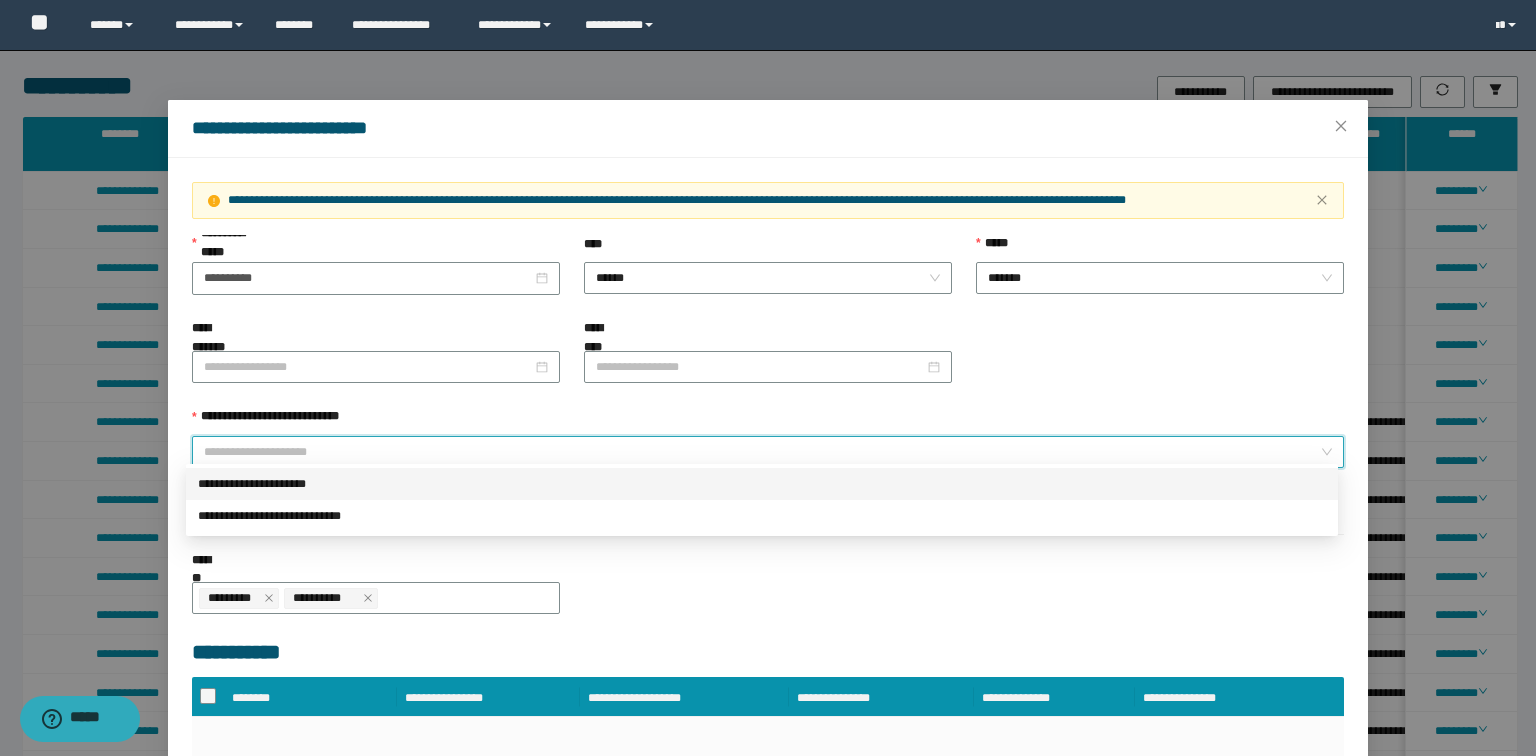 click on "**********" at bounding box center (762, 484) 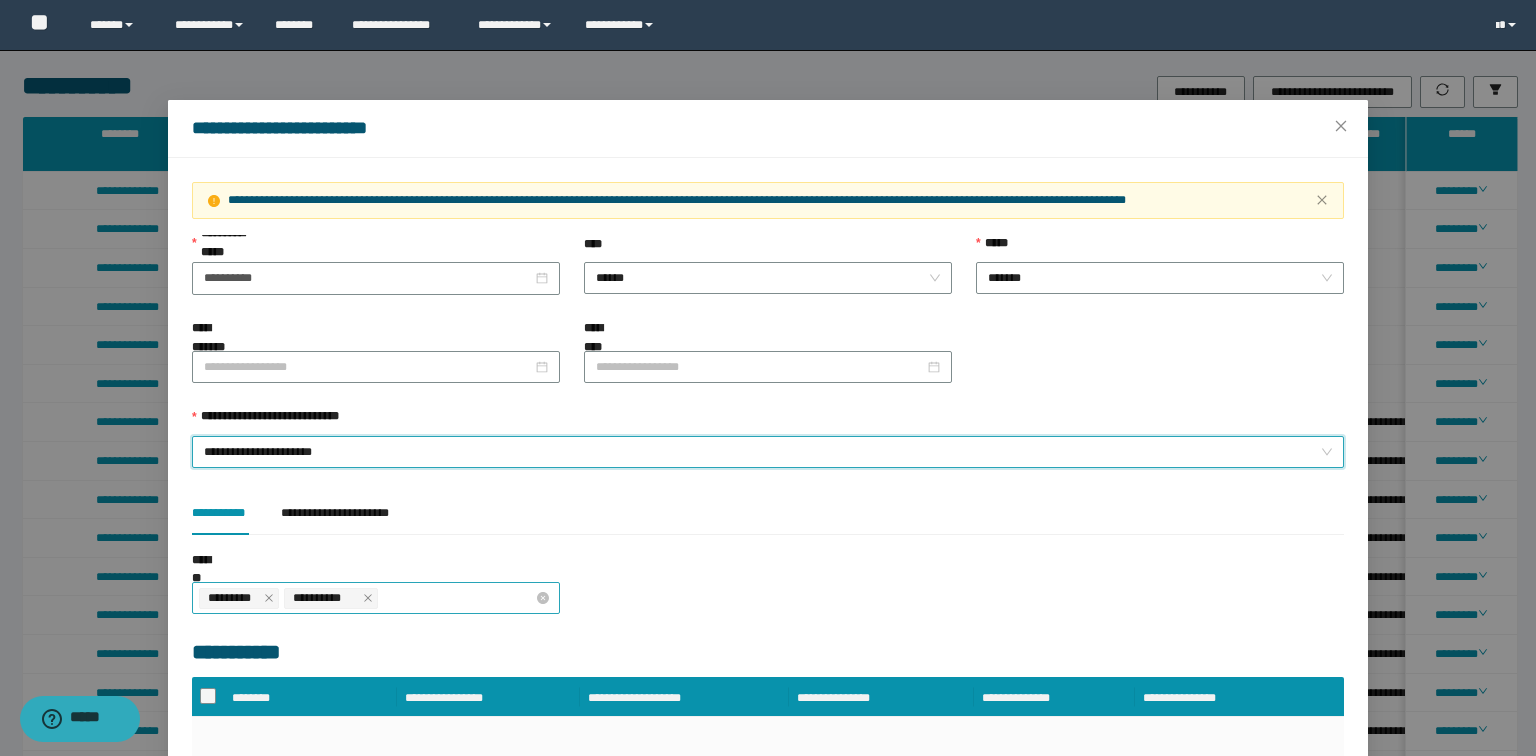 click on "**********" at bounding box center [367, 598] 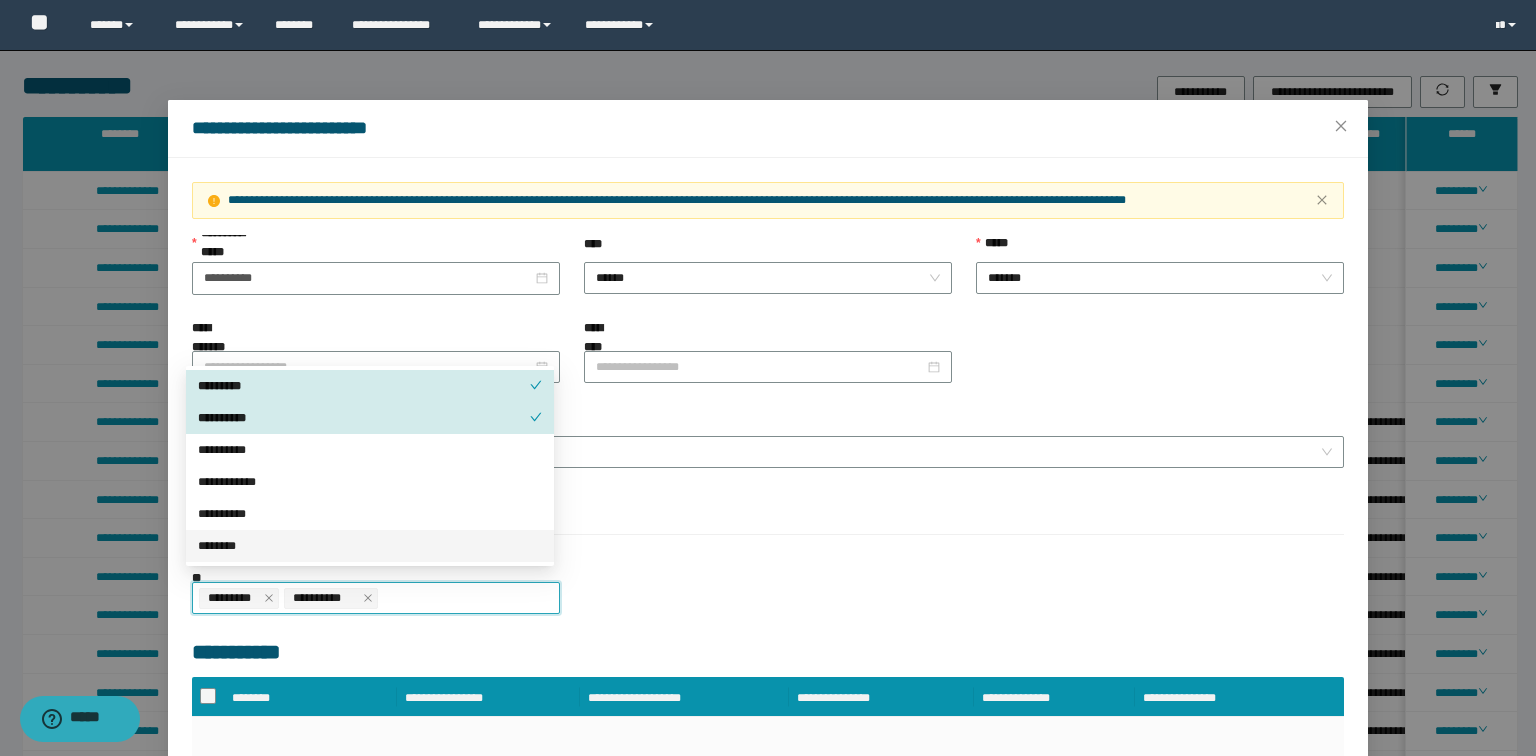 click on "********" at bounding box center (370, 546) 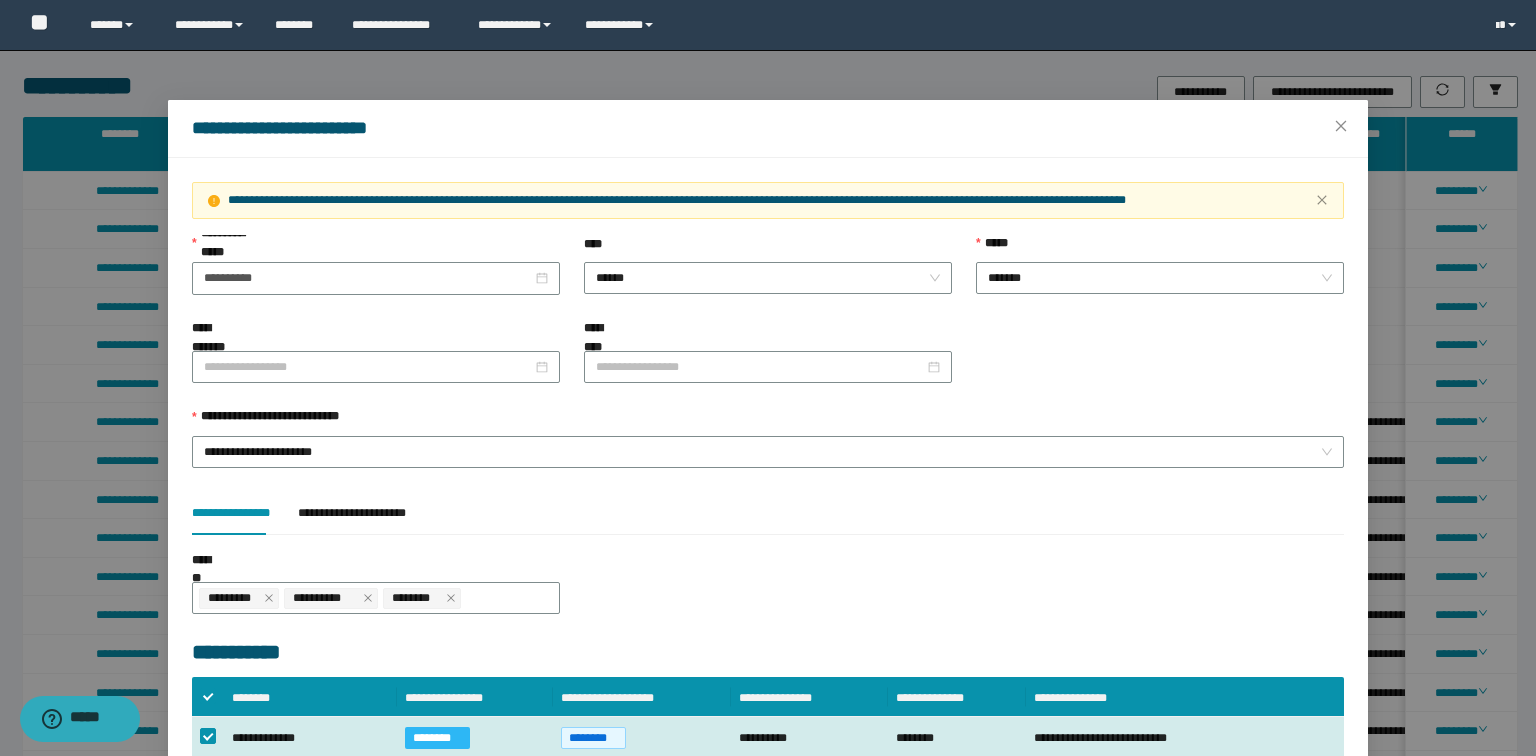 scroll, scrollTop: 143, scrollLeft: 0, axis: vertical 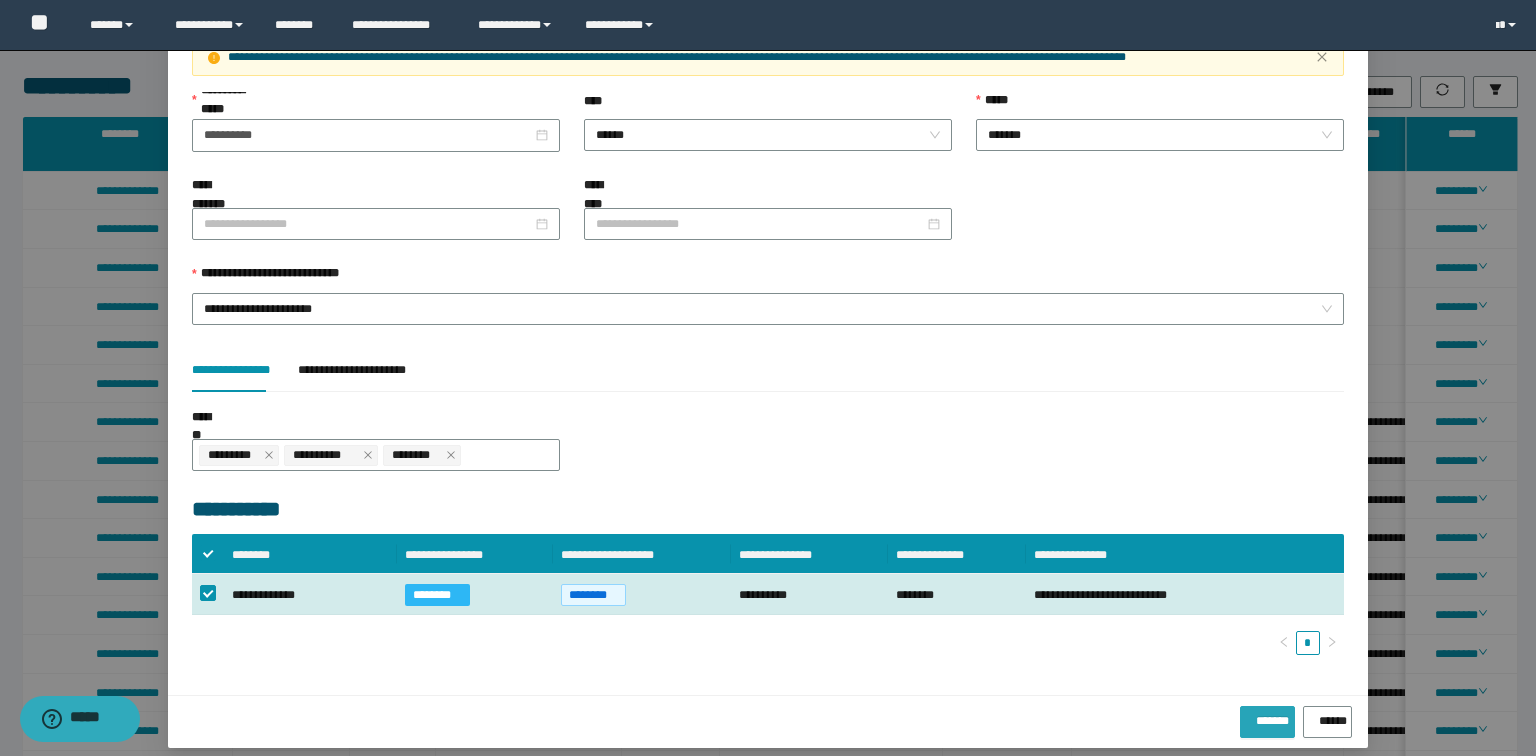 click on "*******" at bounding box center (1267, 717) 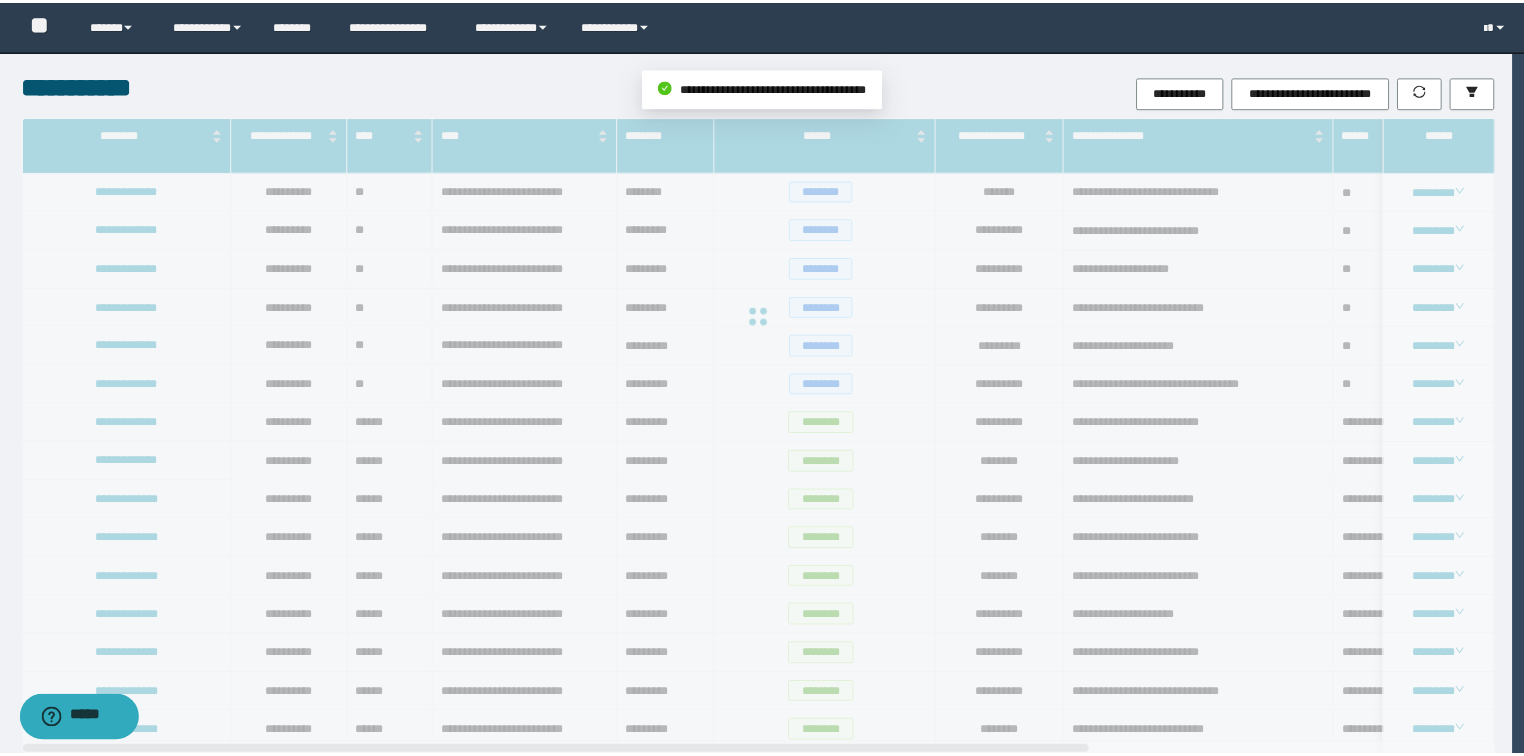 scroll, scrollTop: 43, scrollLeft: 0, axis: vertical 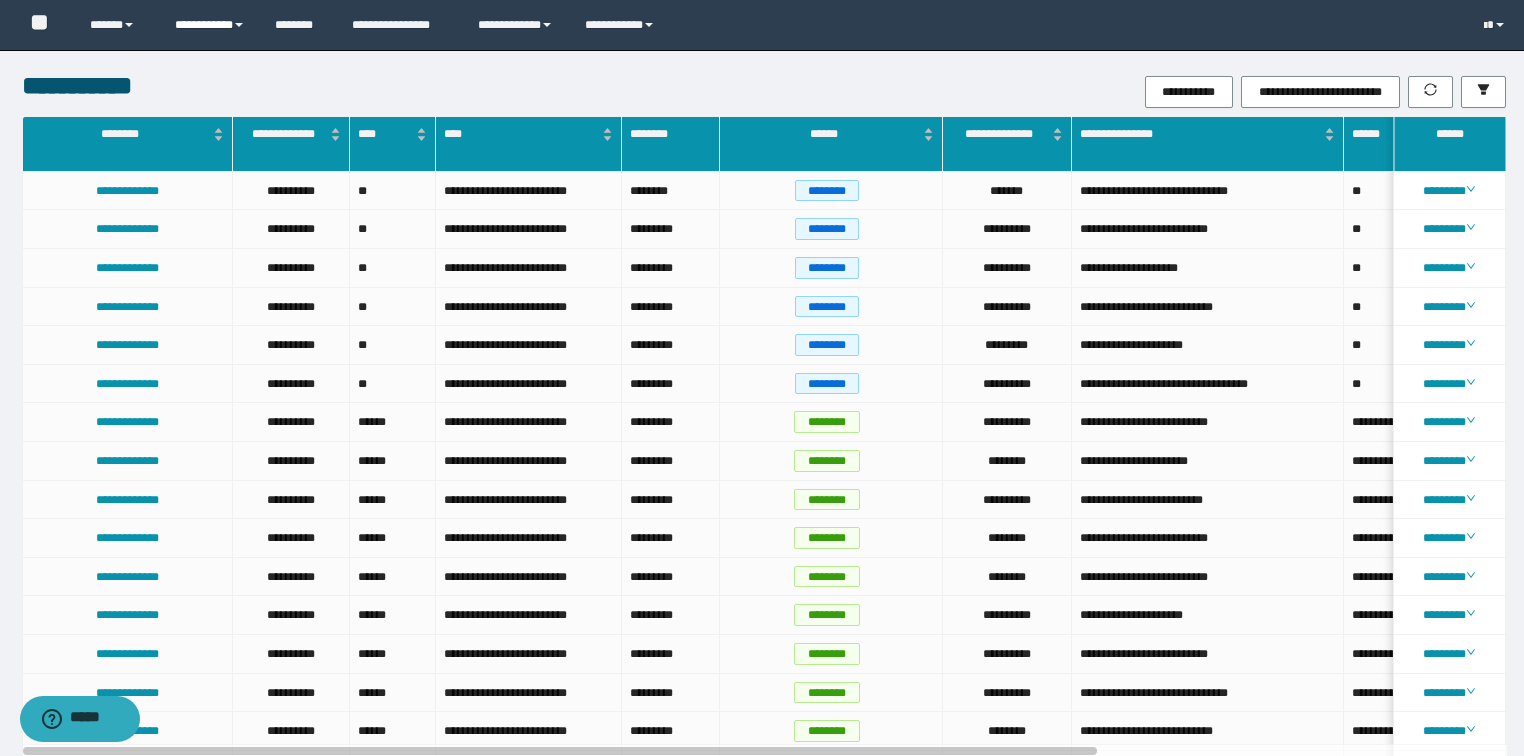 click on "**********" at bounding box center [210, 25] 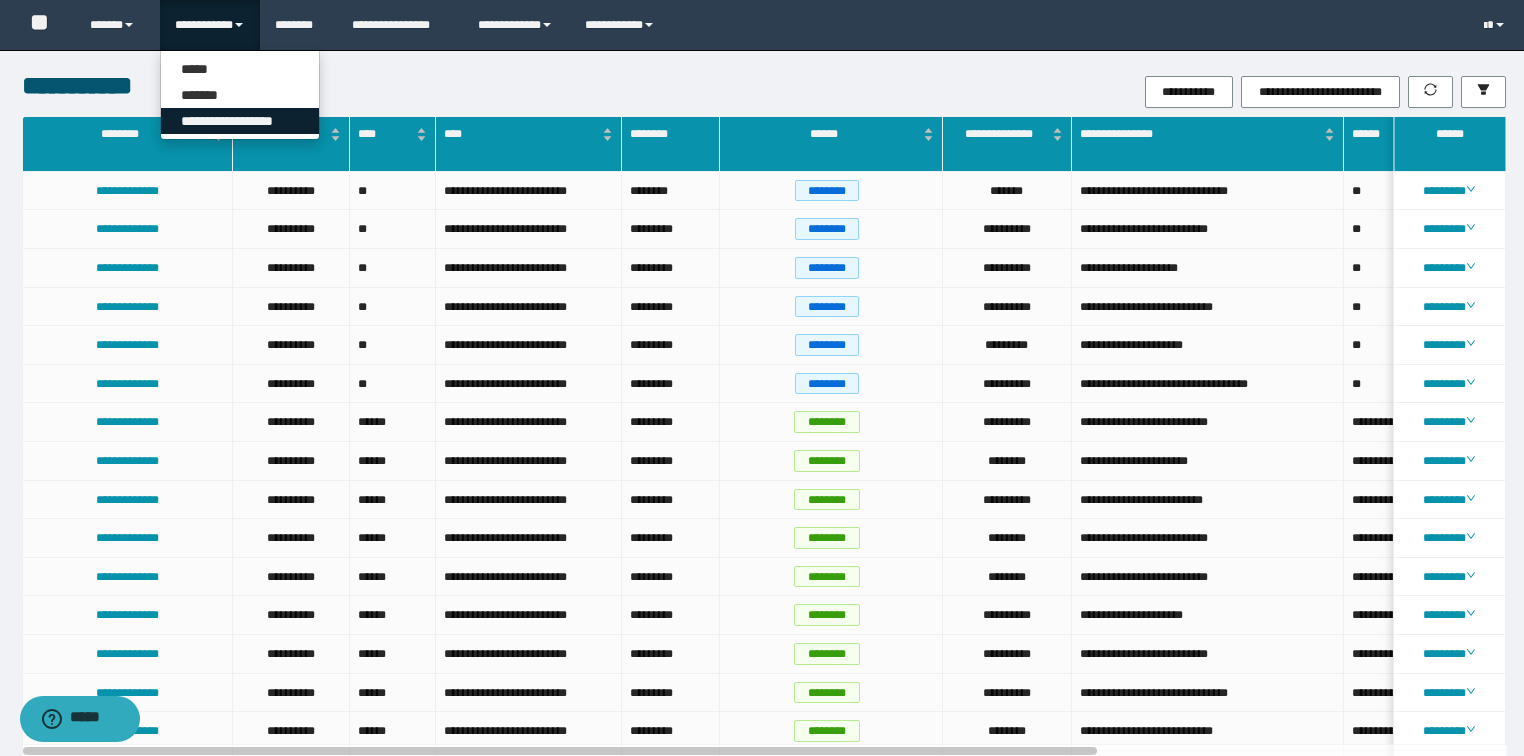 click on "**********" at bounding box center [240, 121] 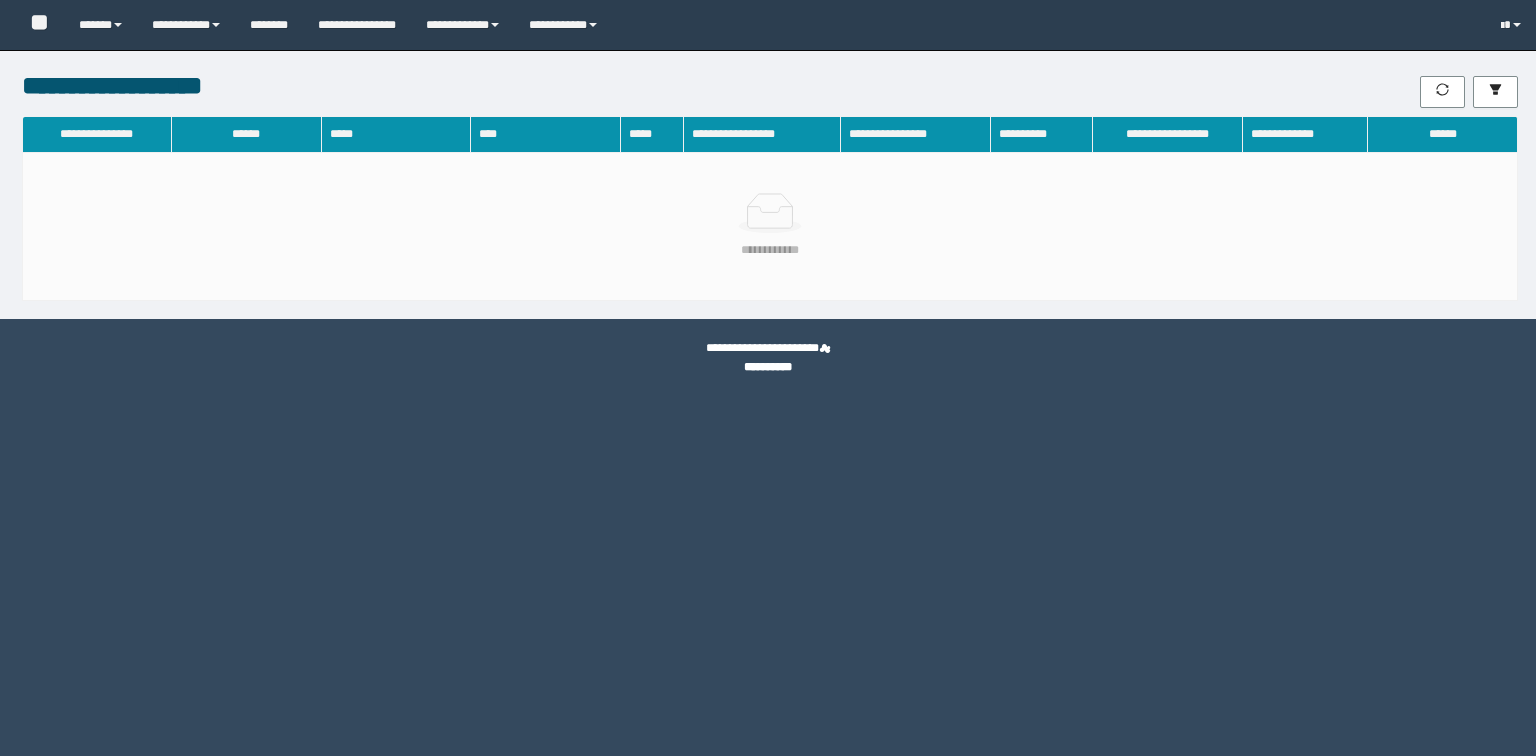 scroll, scrollTop: 0, scrollLeft: 0, axis: both 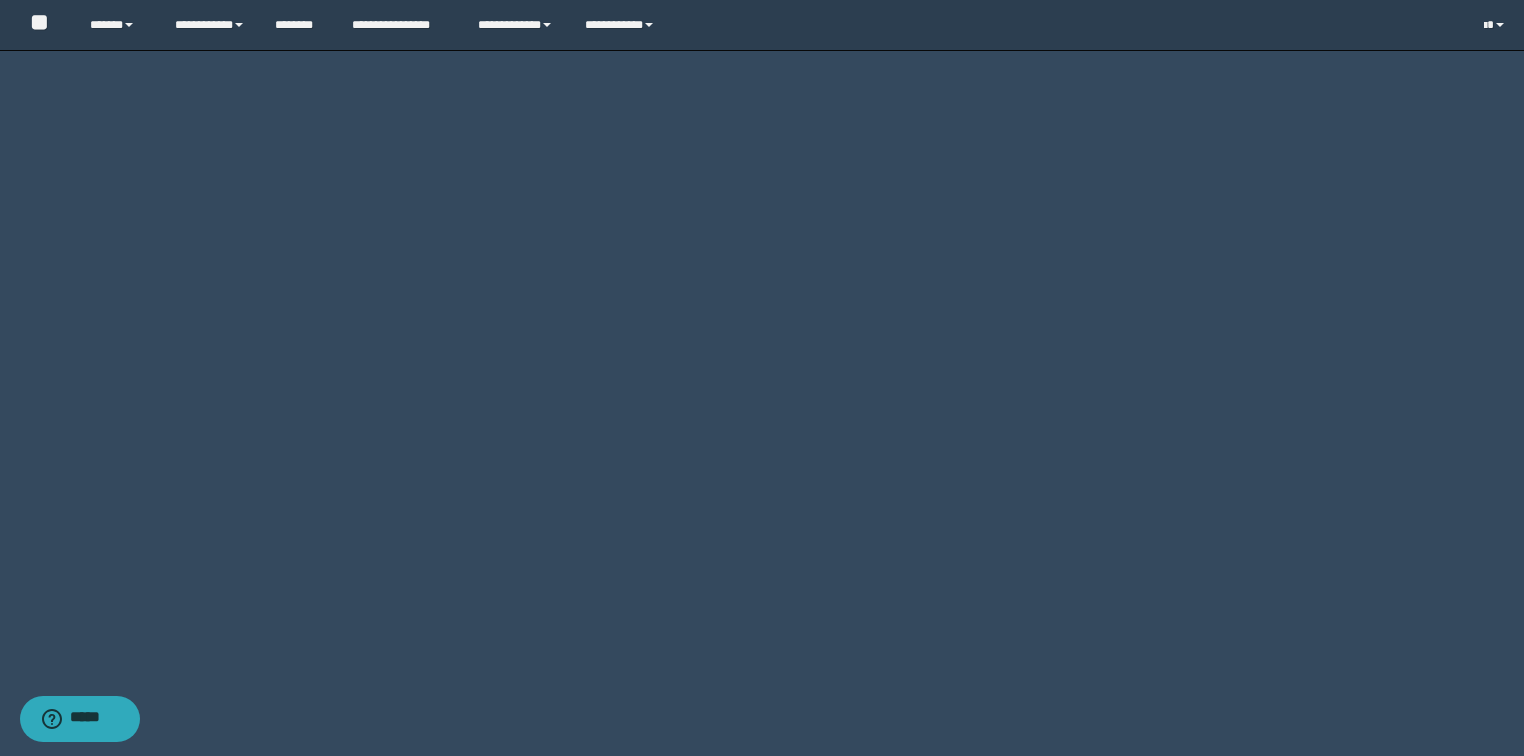 drag, startPoint x: 1041, startPoint y: 317, endPoint x: 1335, endPoint y: 333, distance: 294.43506 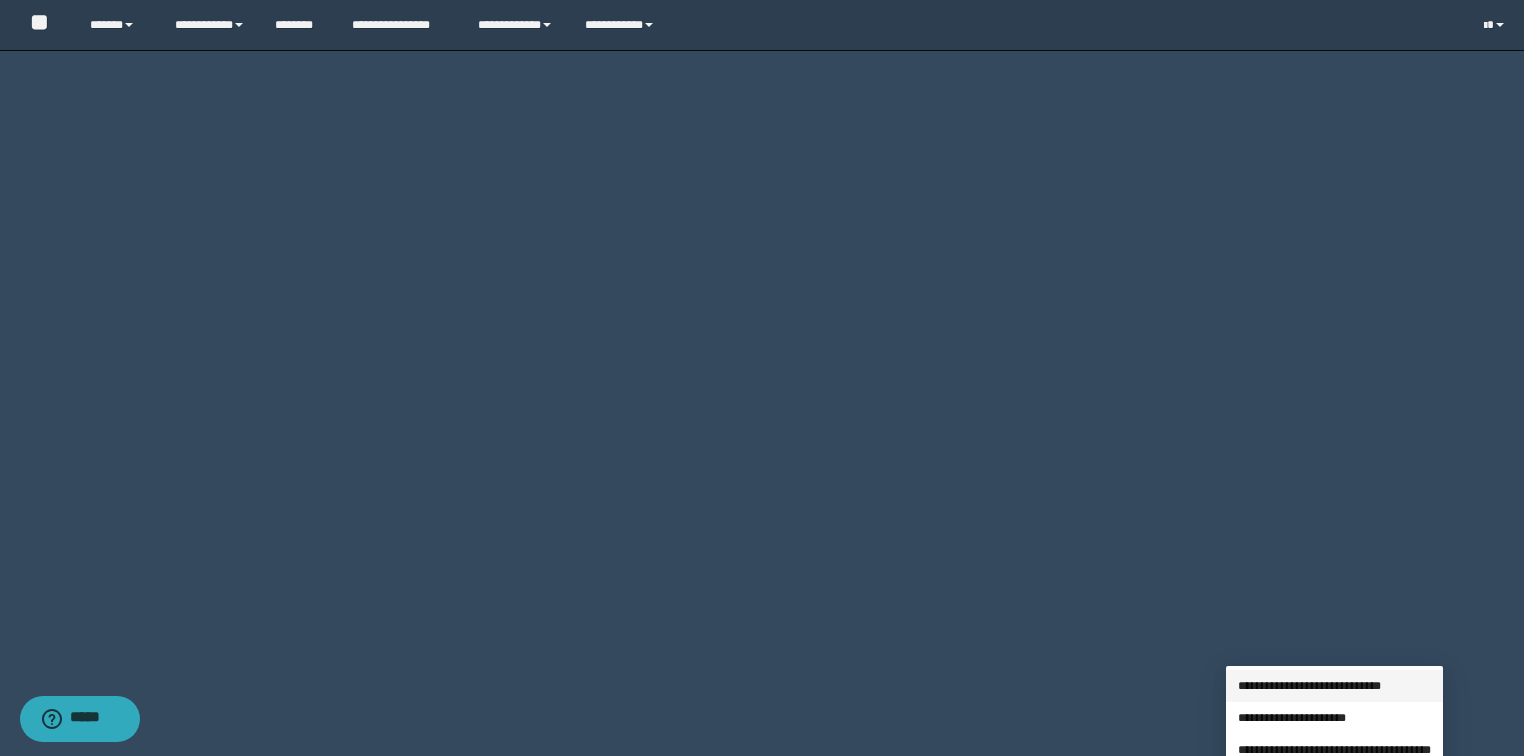 click on "**********" at bounding box center [1309, 686] 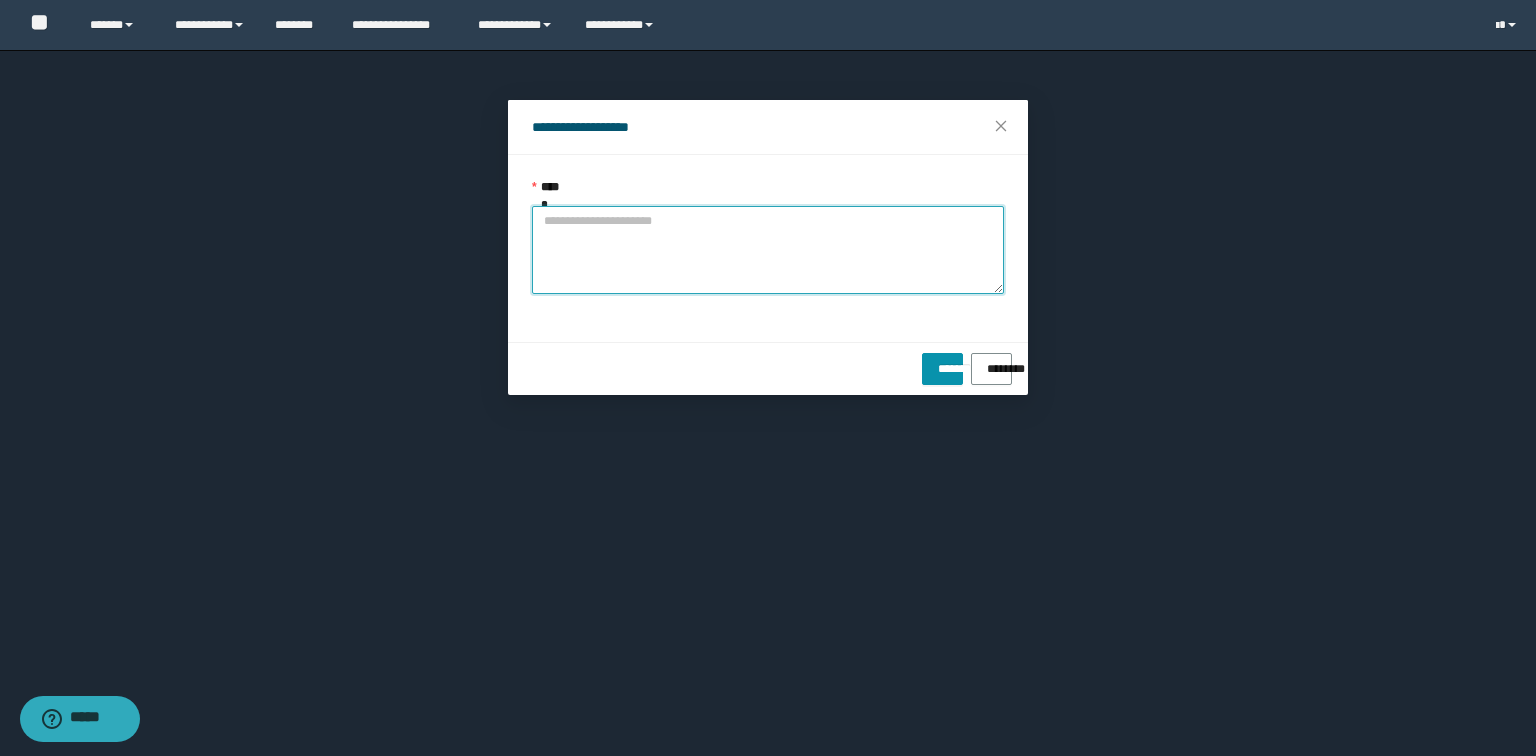click on "**********" at bounding box center [768, 250] 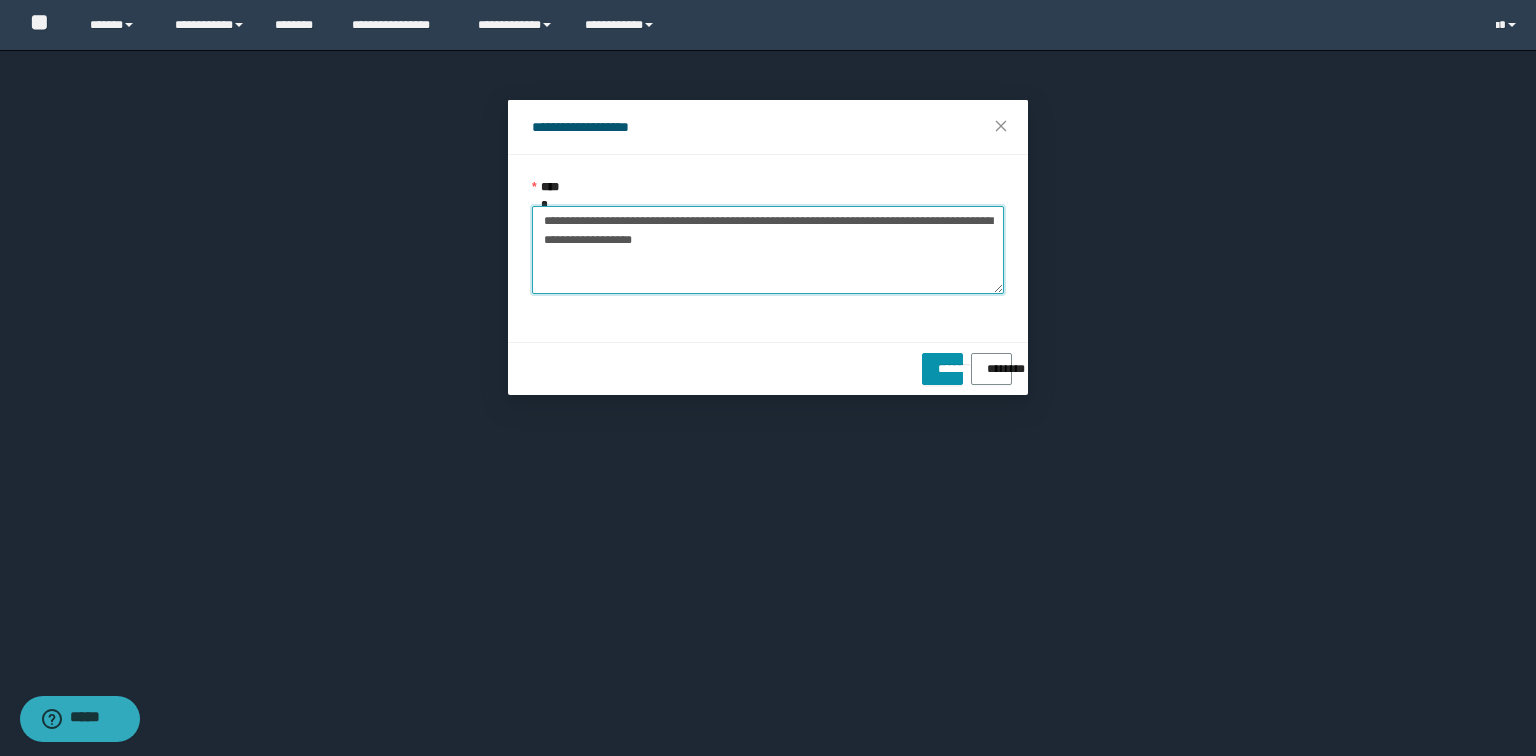 click on "**********" at bounding box center [768, 250] 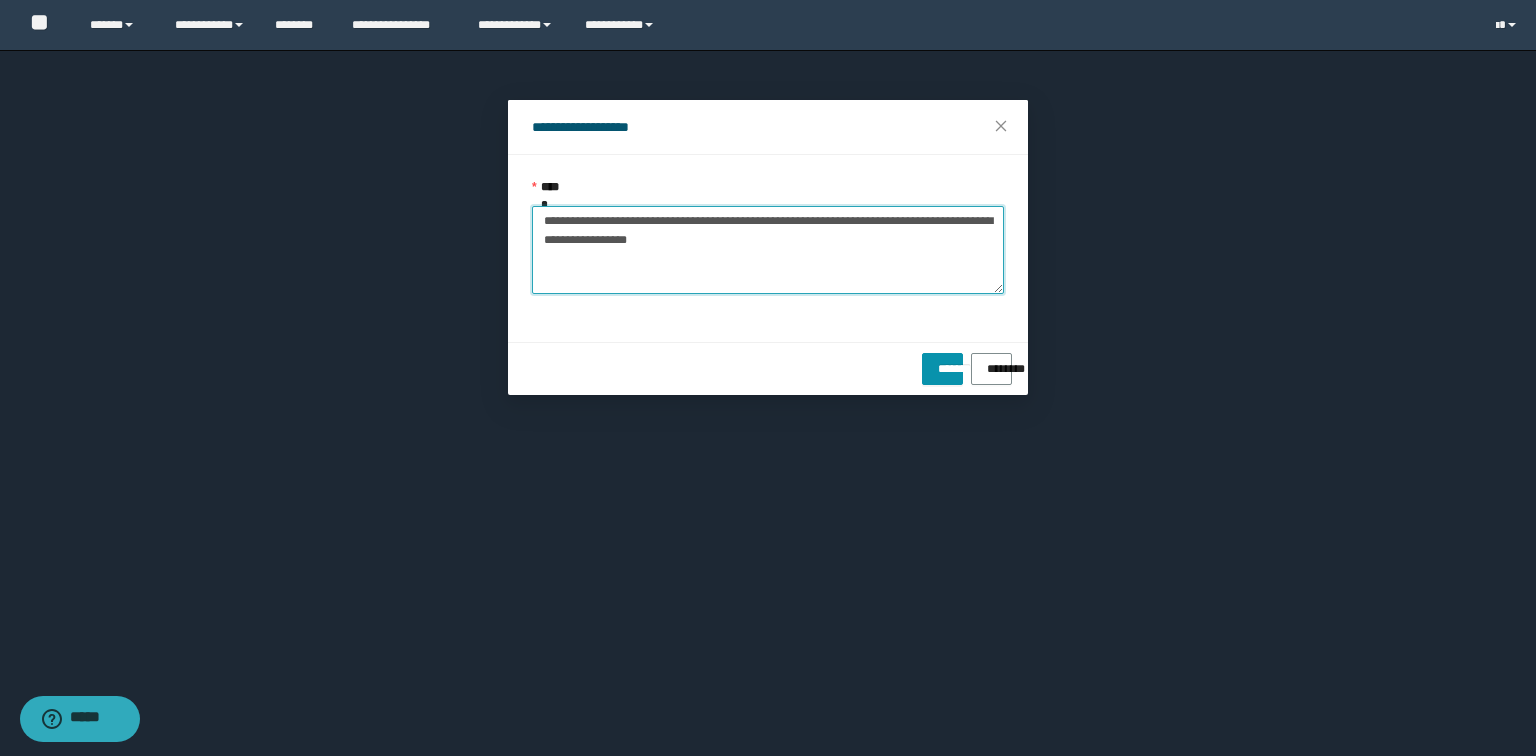 click on "**********" at bounding box center [768, 250] 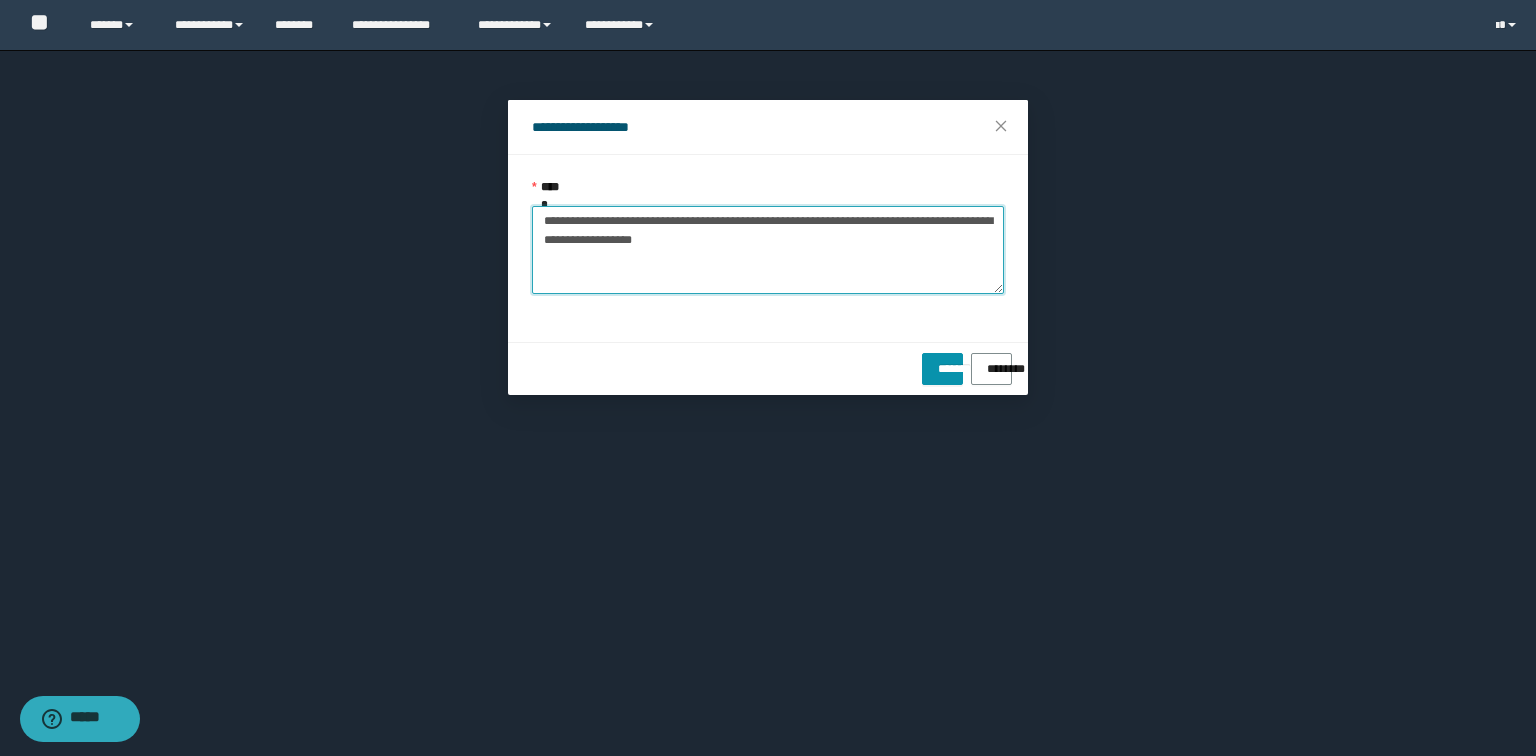 paste on "**********" 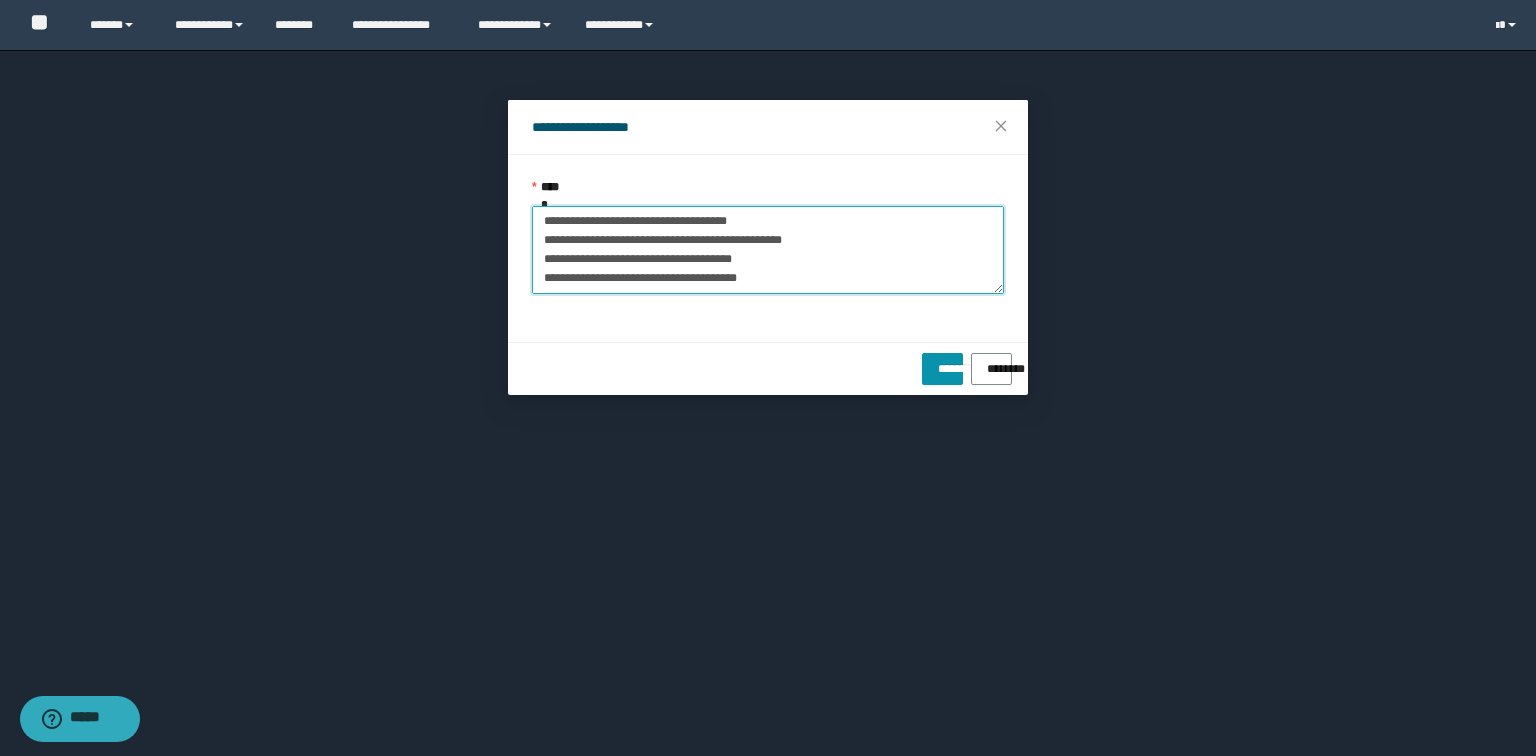 scroll, scrollTop: 0, scrollLeft: 0, axis: both 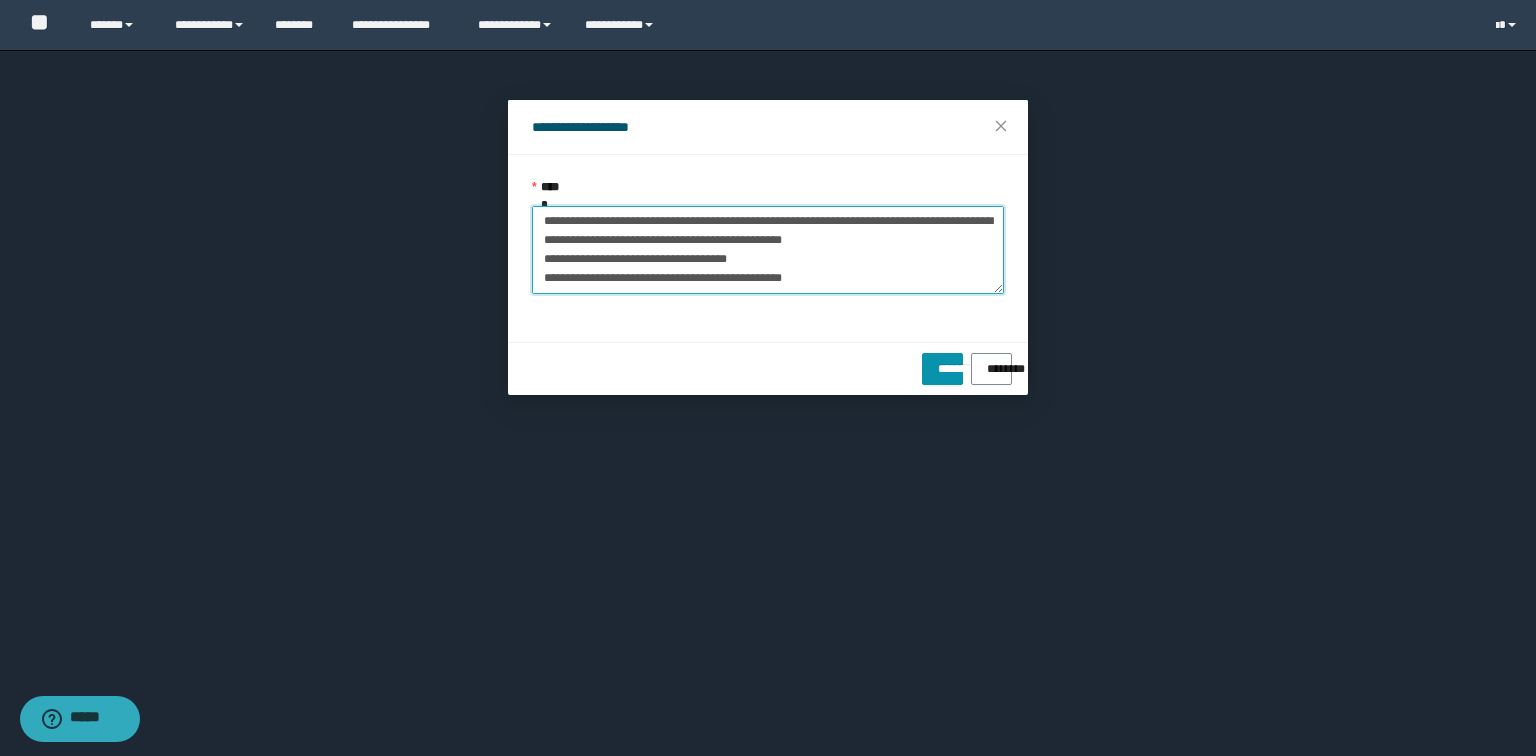 click on "**********" at bounding box center [768, 250] 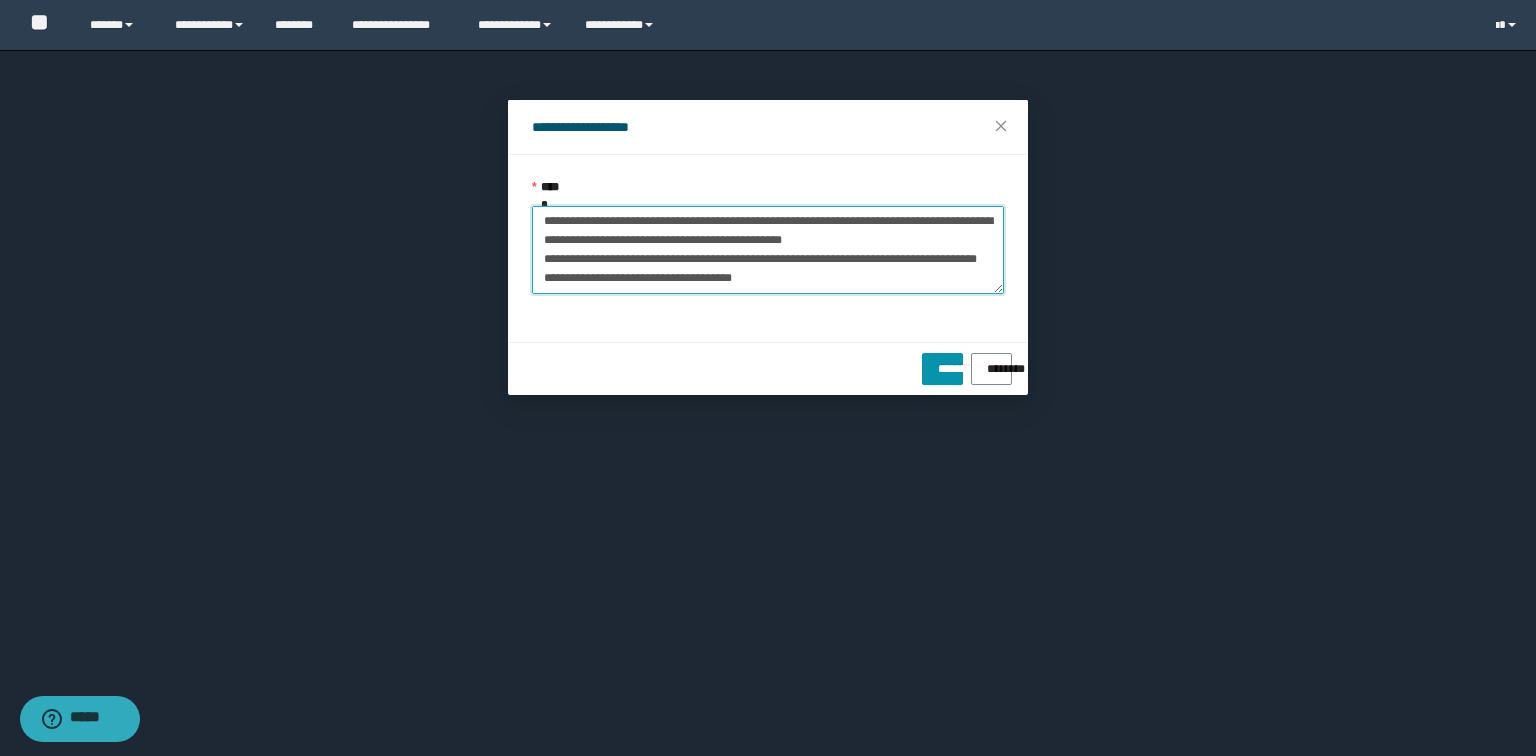 click on "**********" at bounding box center (768, 250) 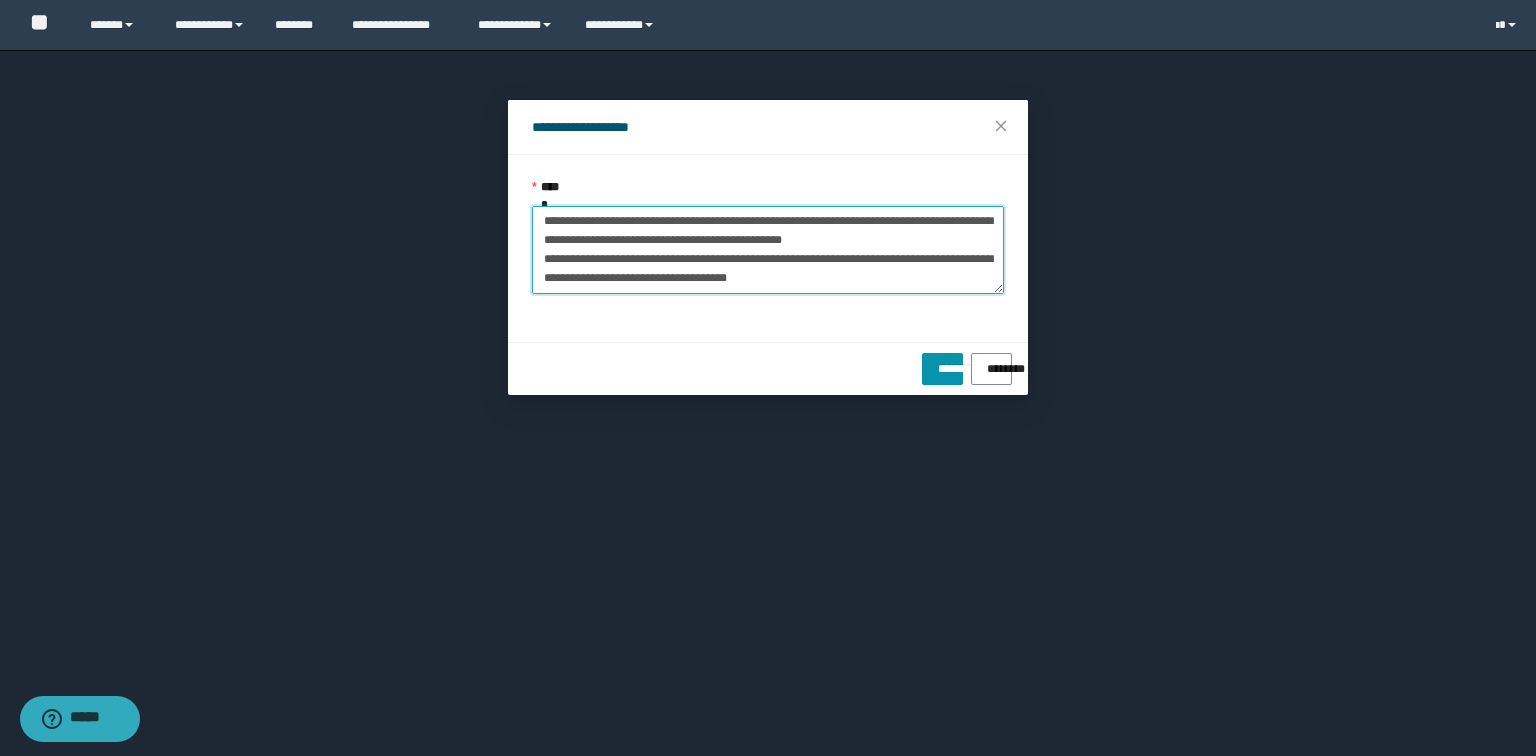 click on "**********" at bounding box center (768, 250) 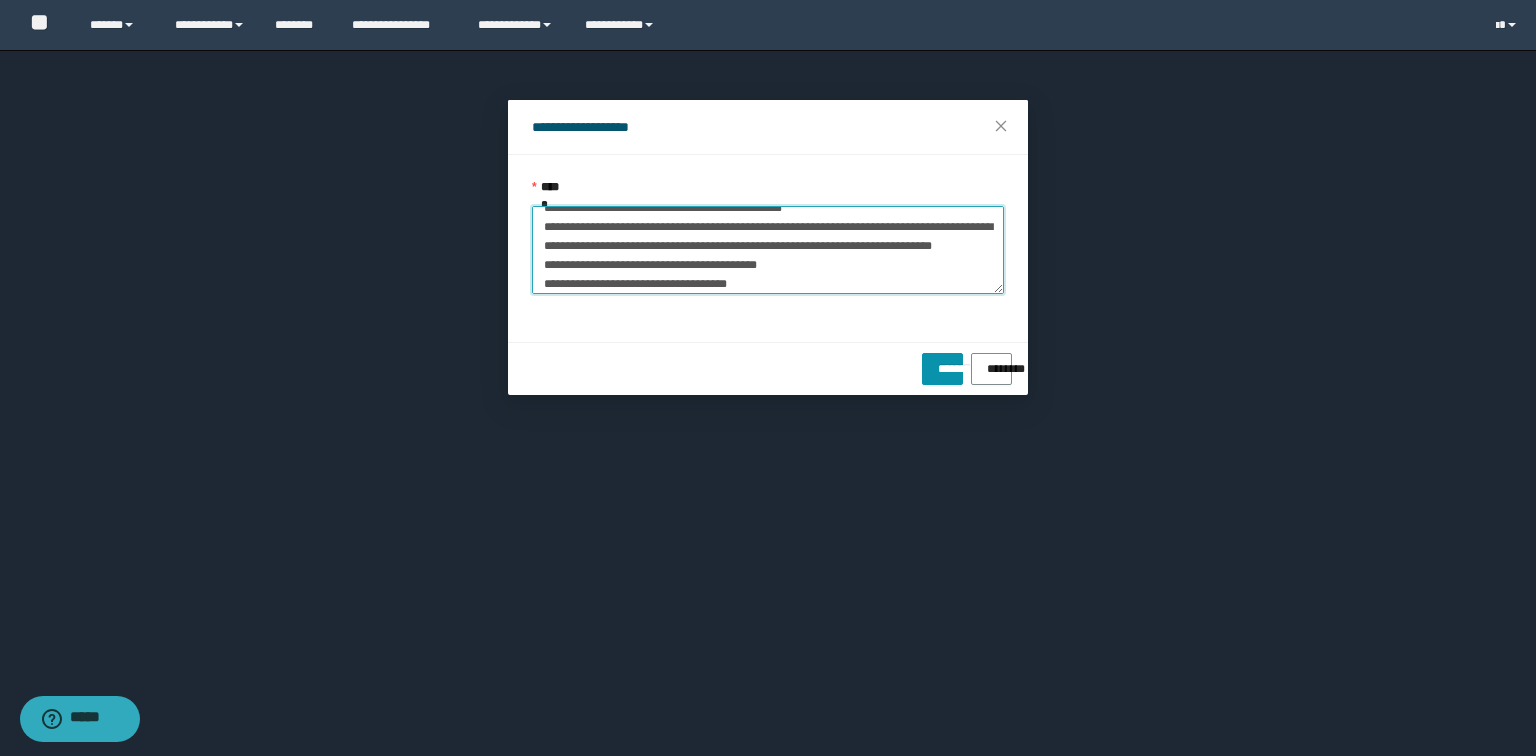 scroll, scrollTop: 75, scrollLeft: 0, axis: vertical 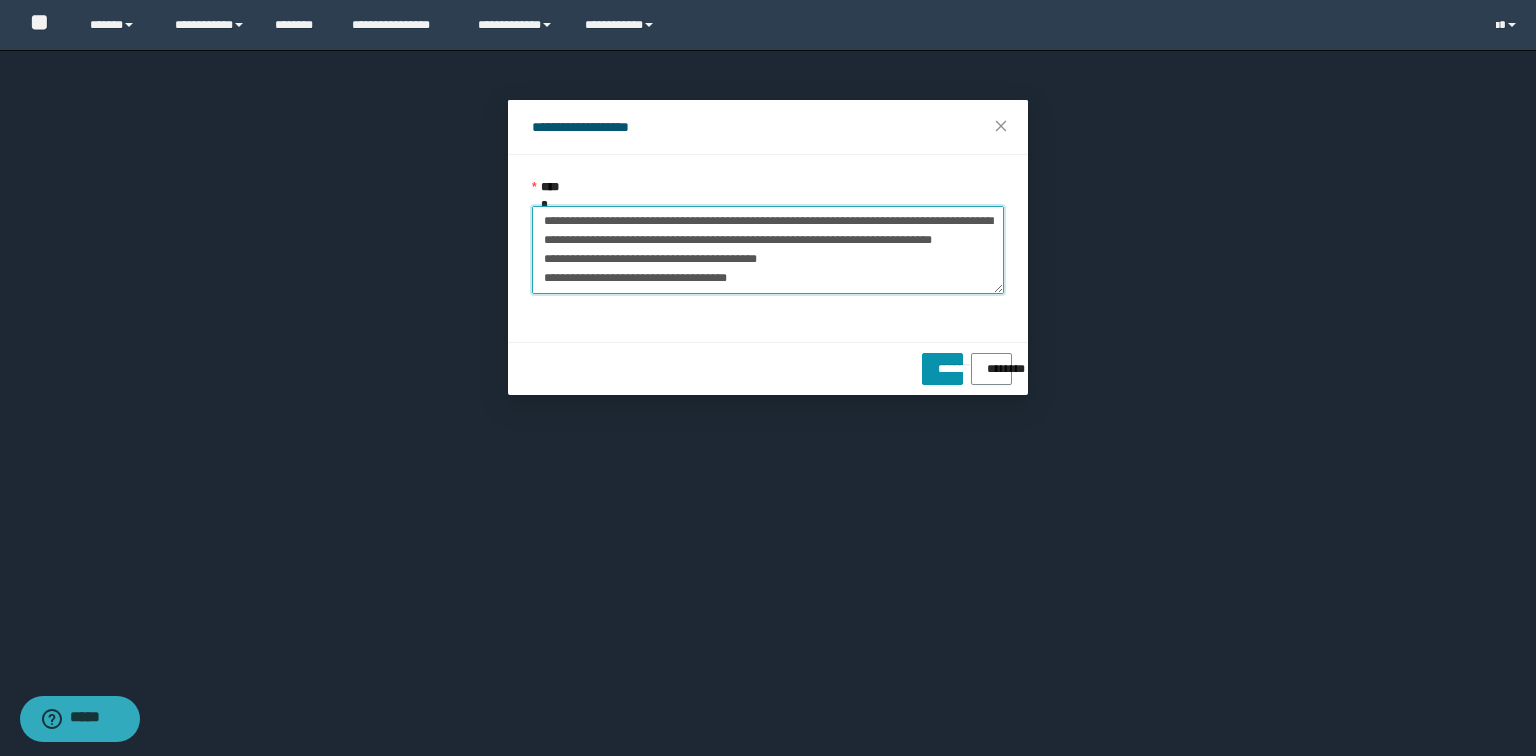 click on "**********" at bounding box center [768, 250] 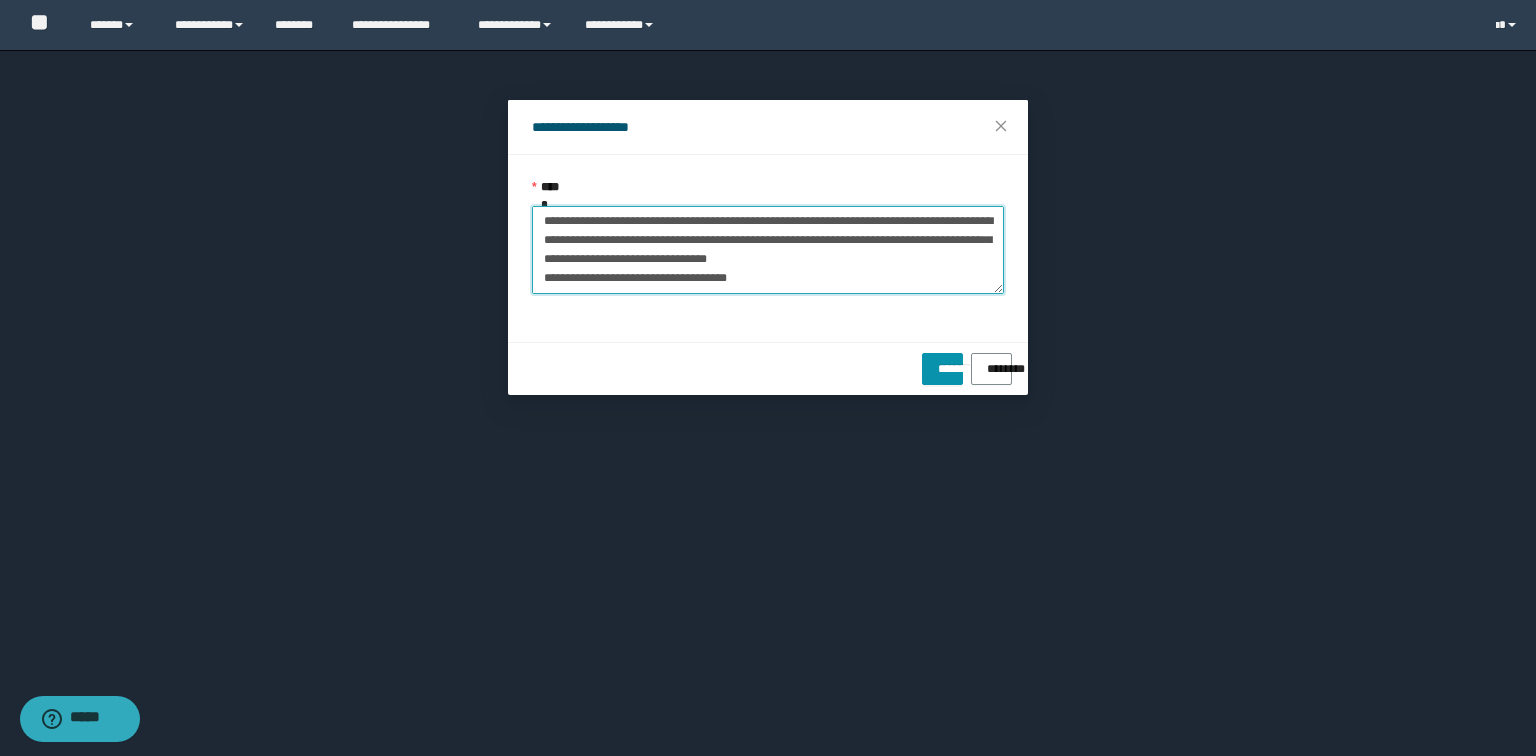 scroll, scrollTop: 56, scrollLeft: 0, axis: vertical 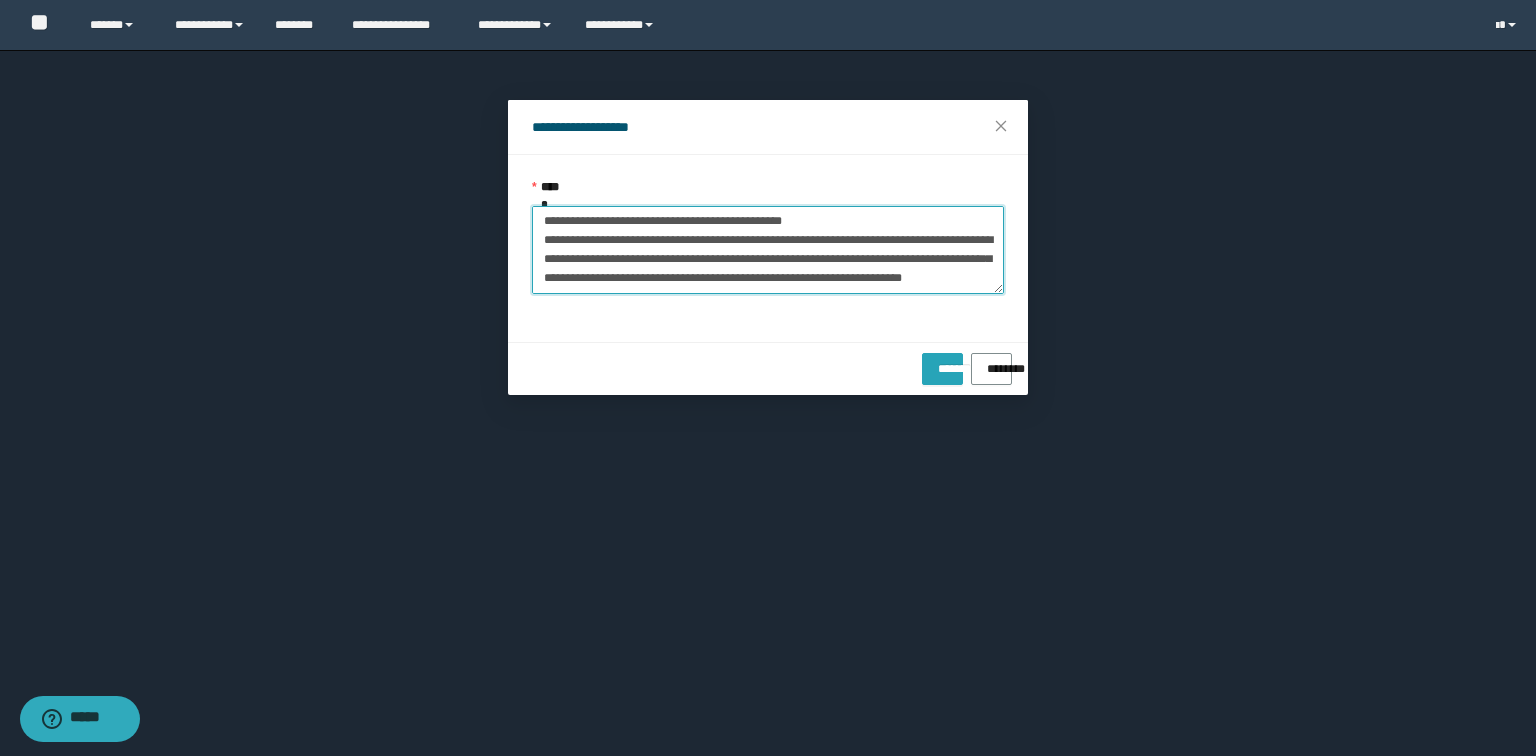 type on "**********" 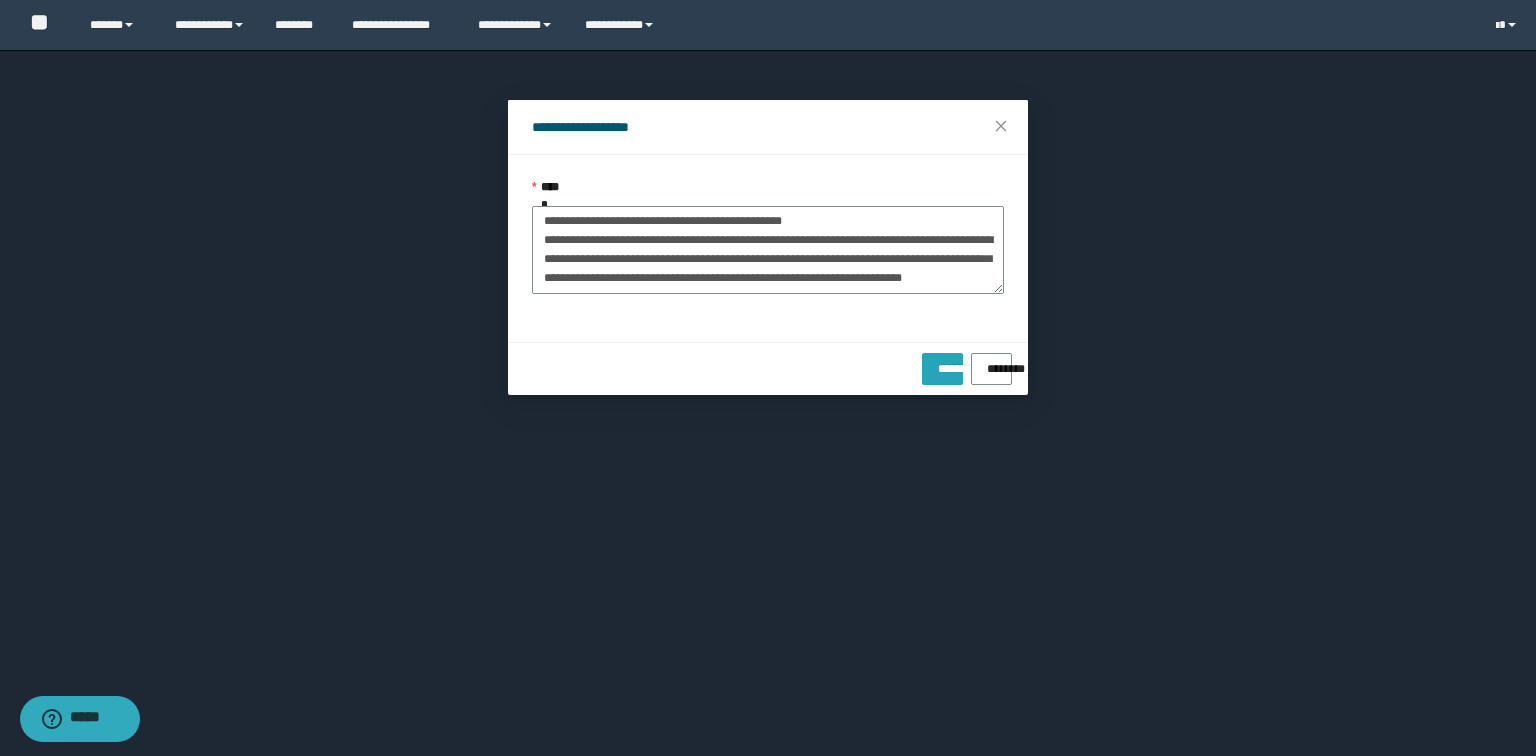 click on "*******" at bounding box center (942, 362) 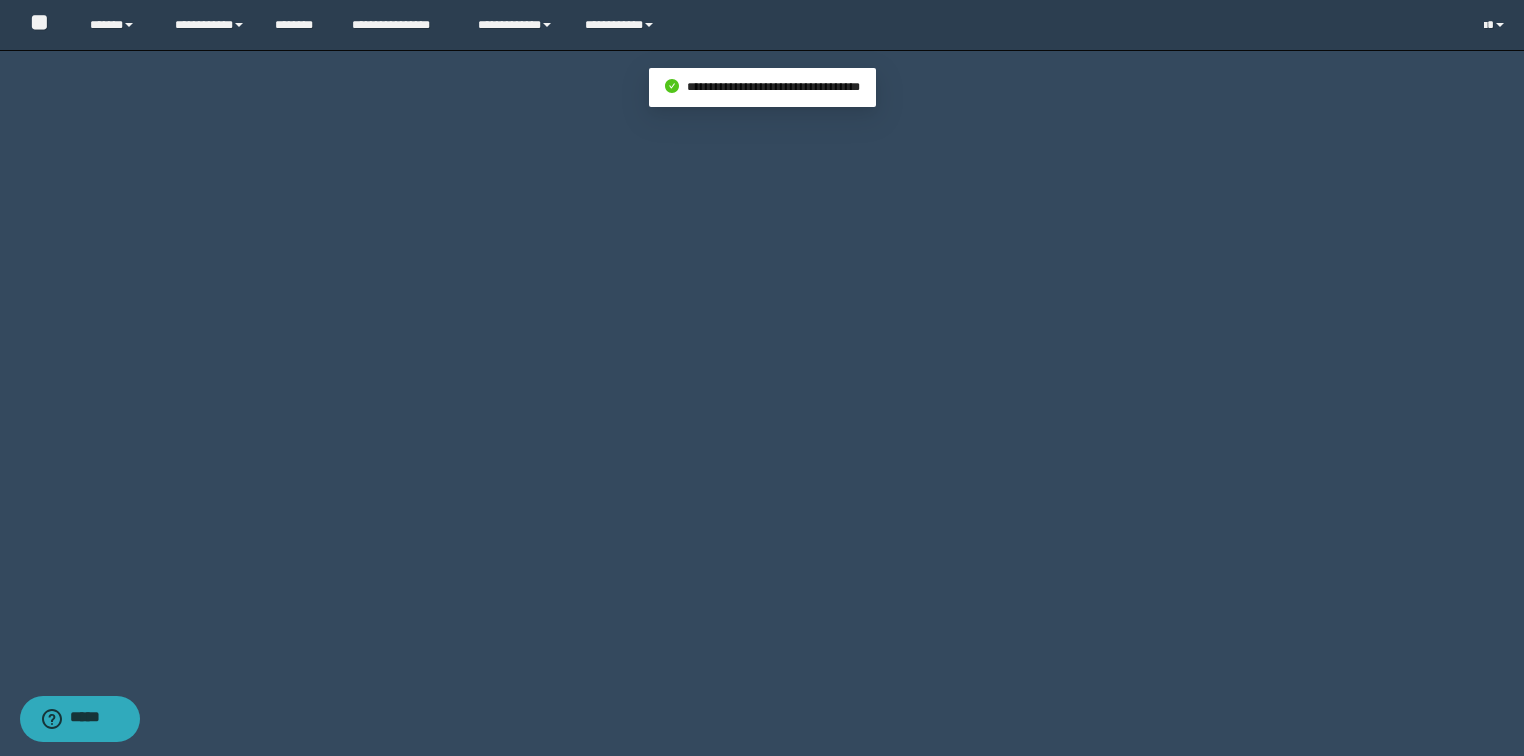 scroll, scrollTop: 13278, scrollLeft: 0, axis: vertical 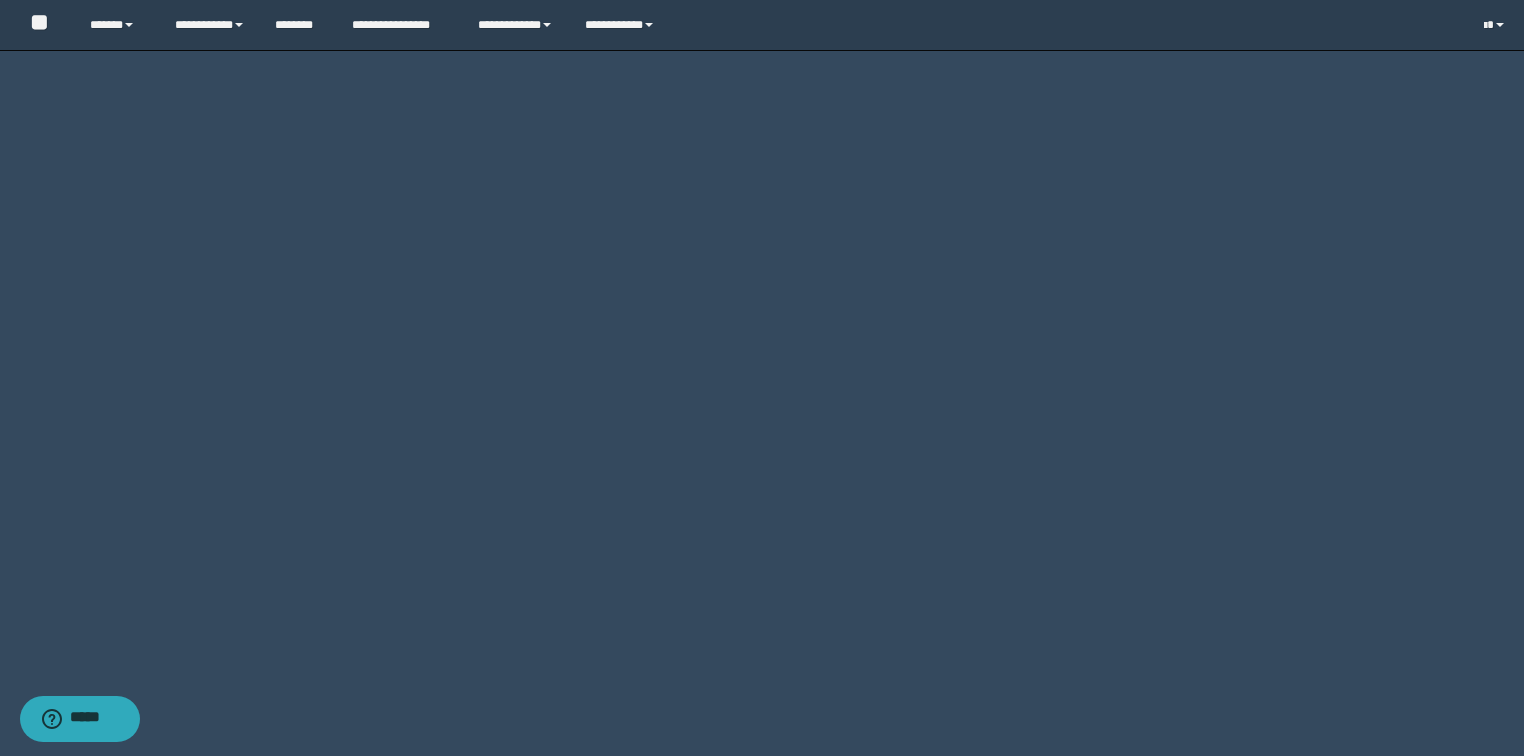 click on "********" at bounding box center (1431, -2284) 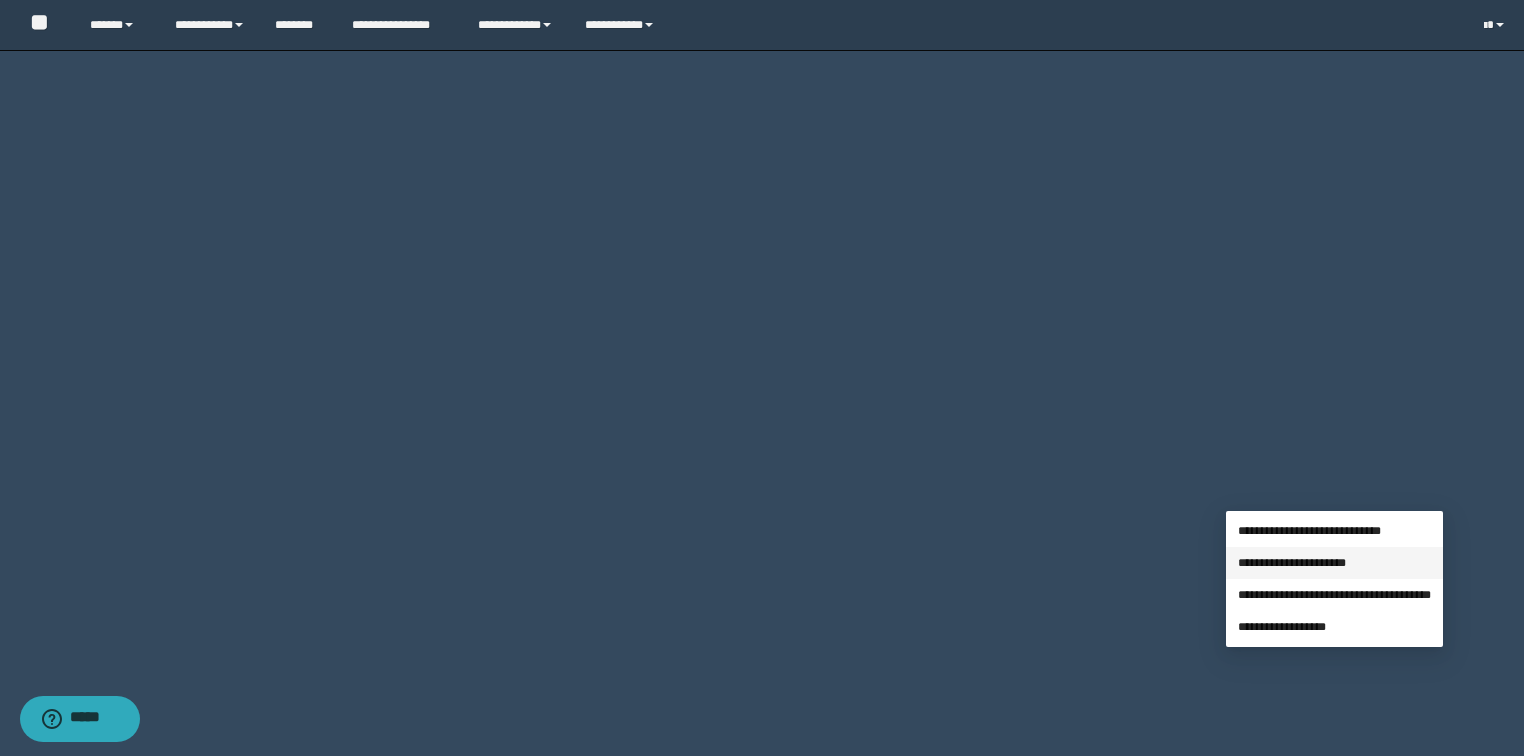 click on "**********" at bounding box center [1292, 563] 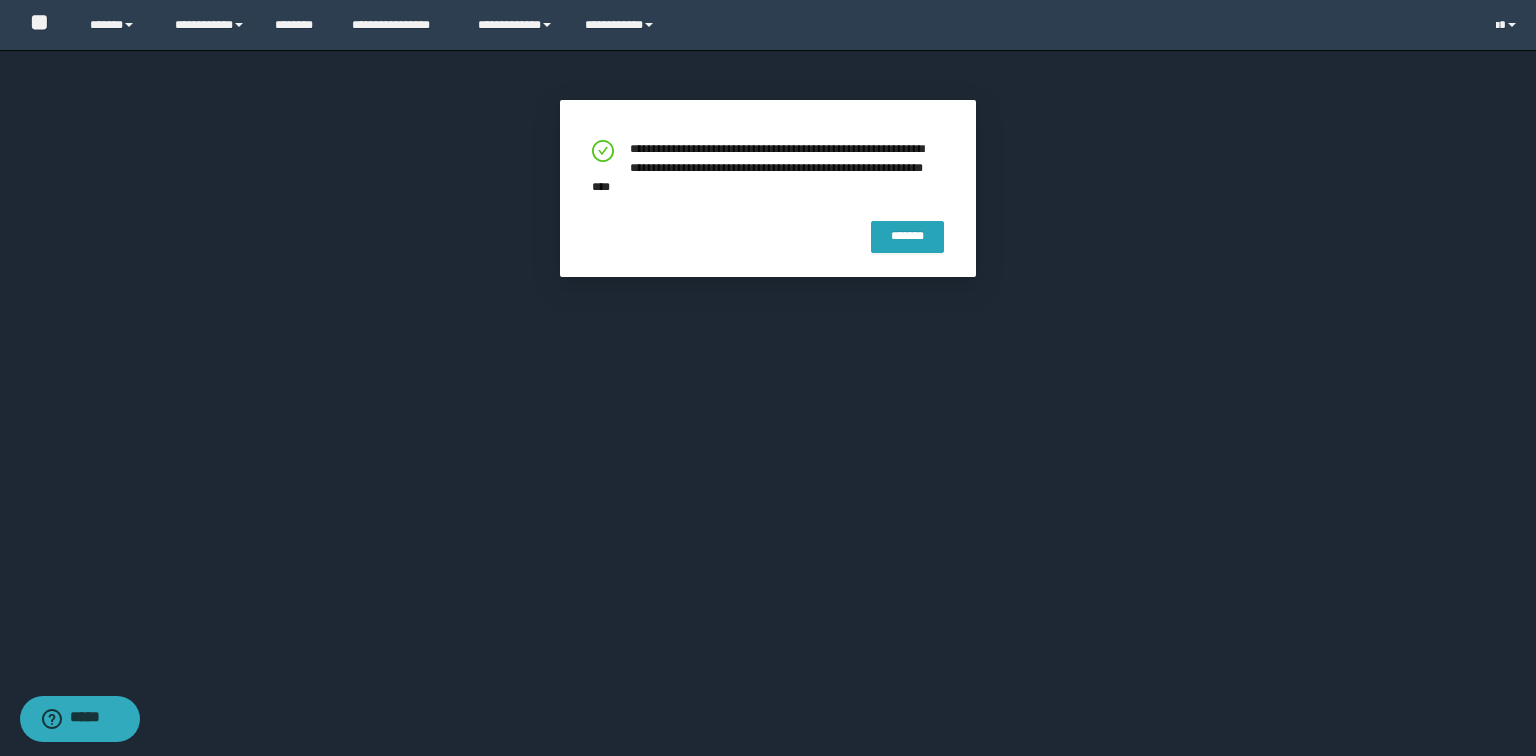 click on "*******" at bounding box center (907, 236) 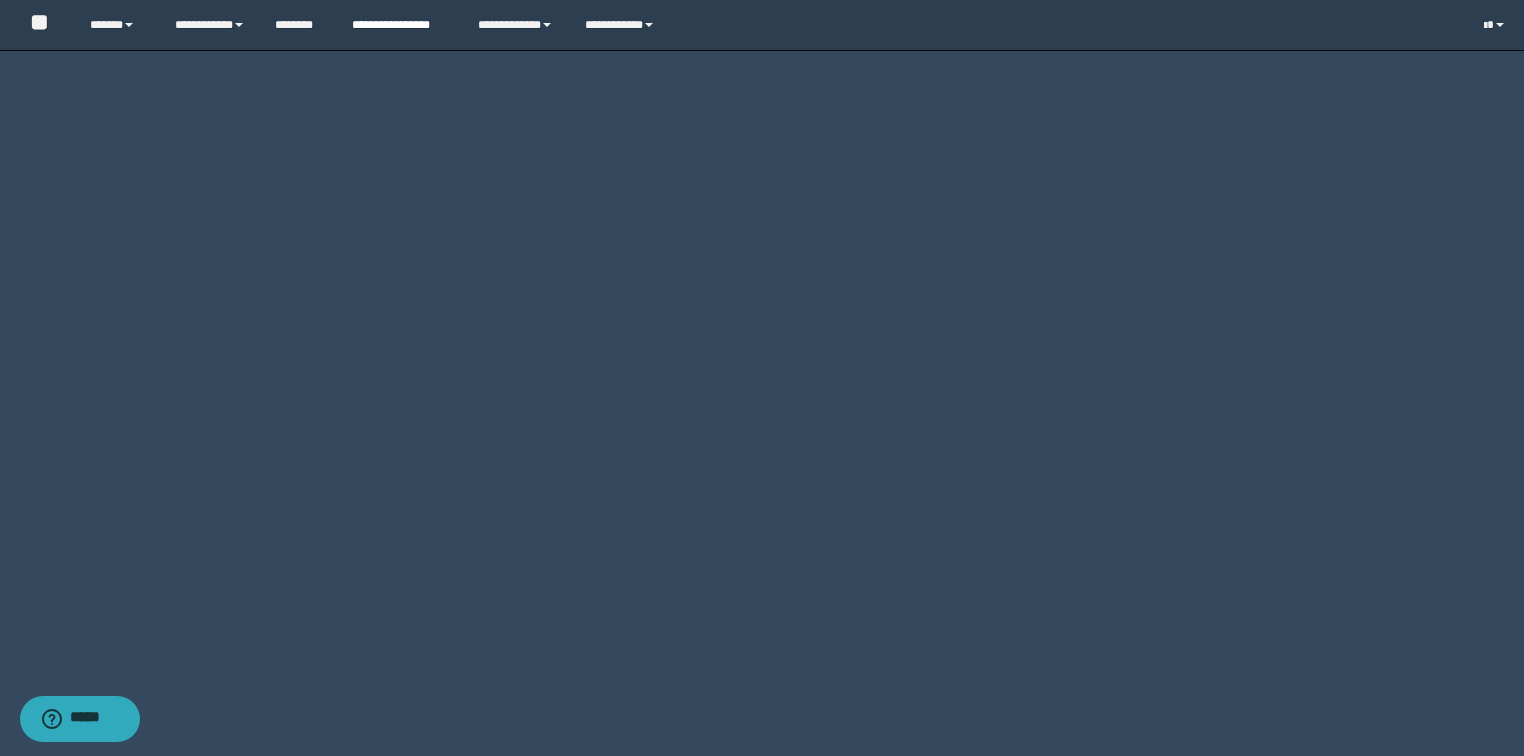 click on "**********" at bounding box center (400, 25) 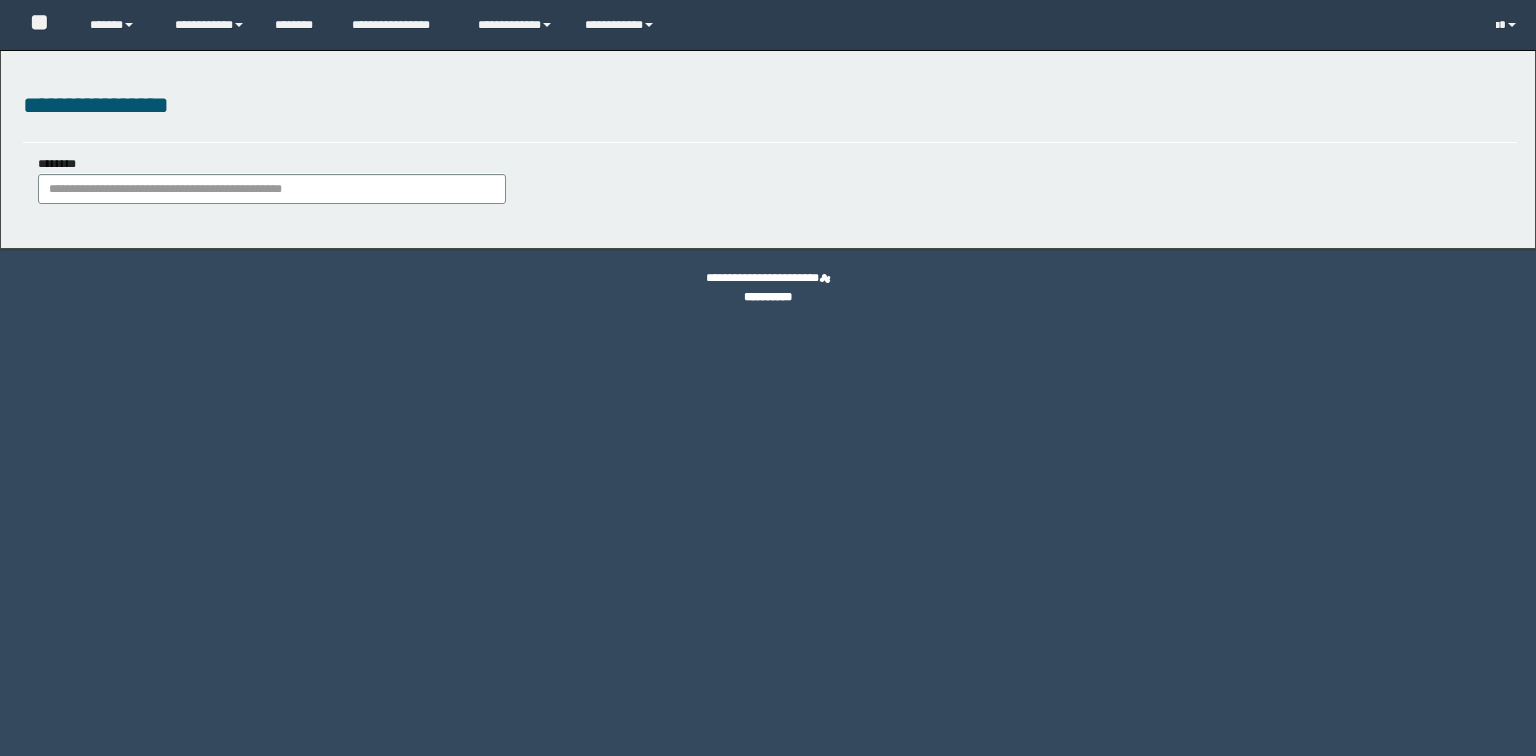 scroll, scrollTop: 0, scrollLeft: 0, axis: both 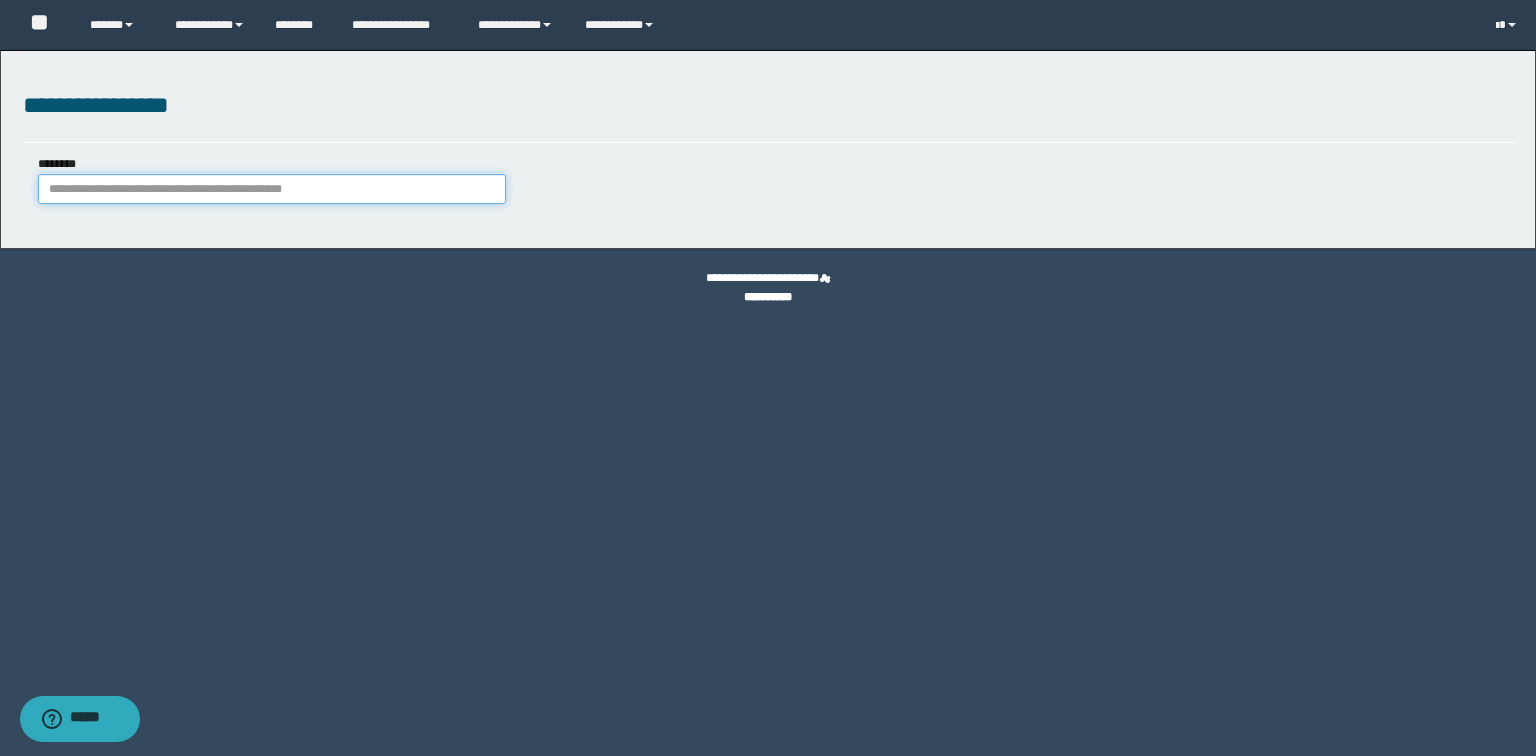 click on "********" at bounding box center (272, 189) 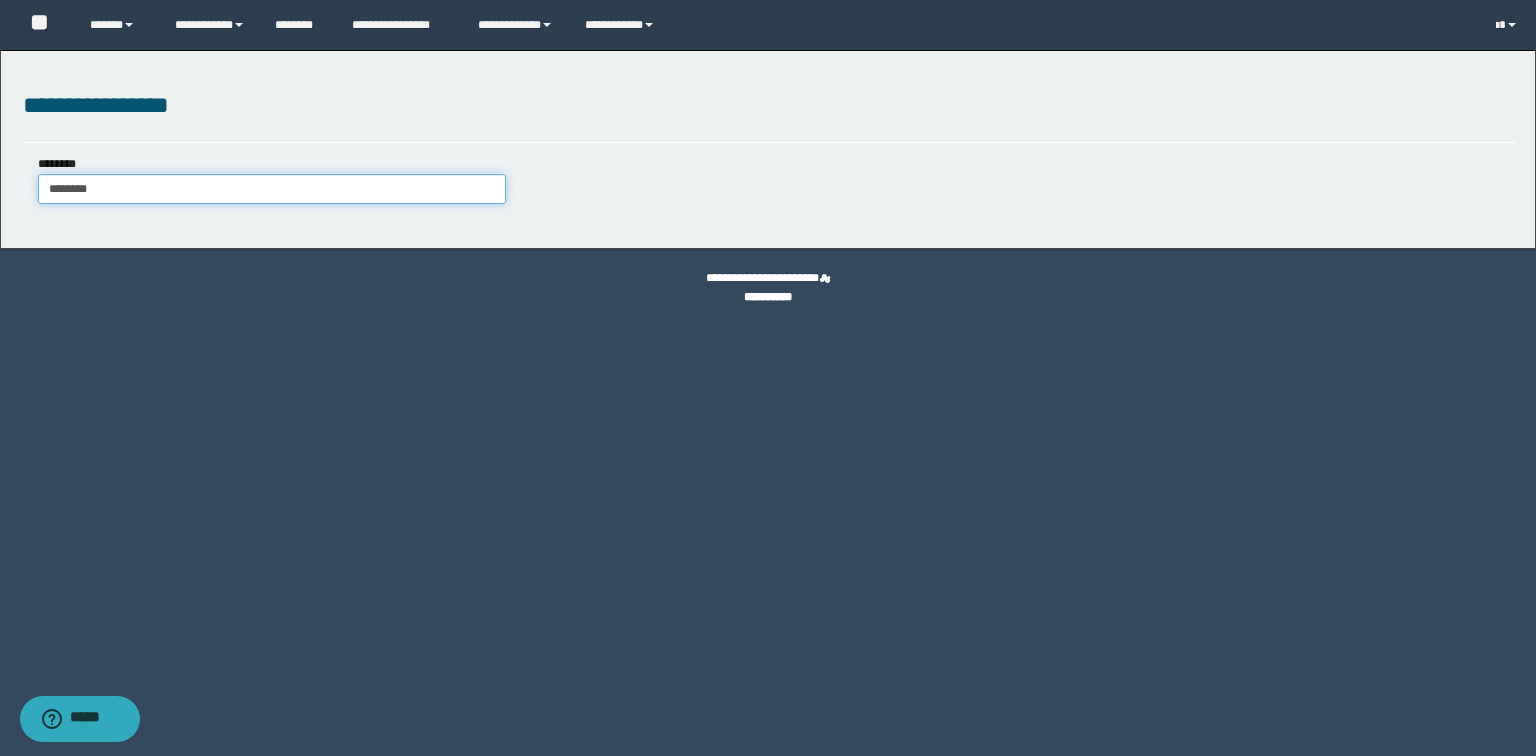 type on "********" 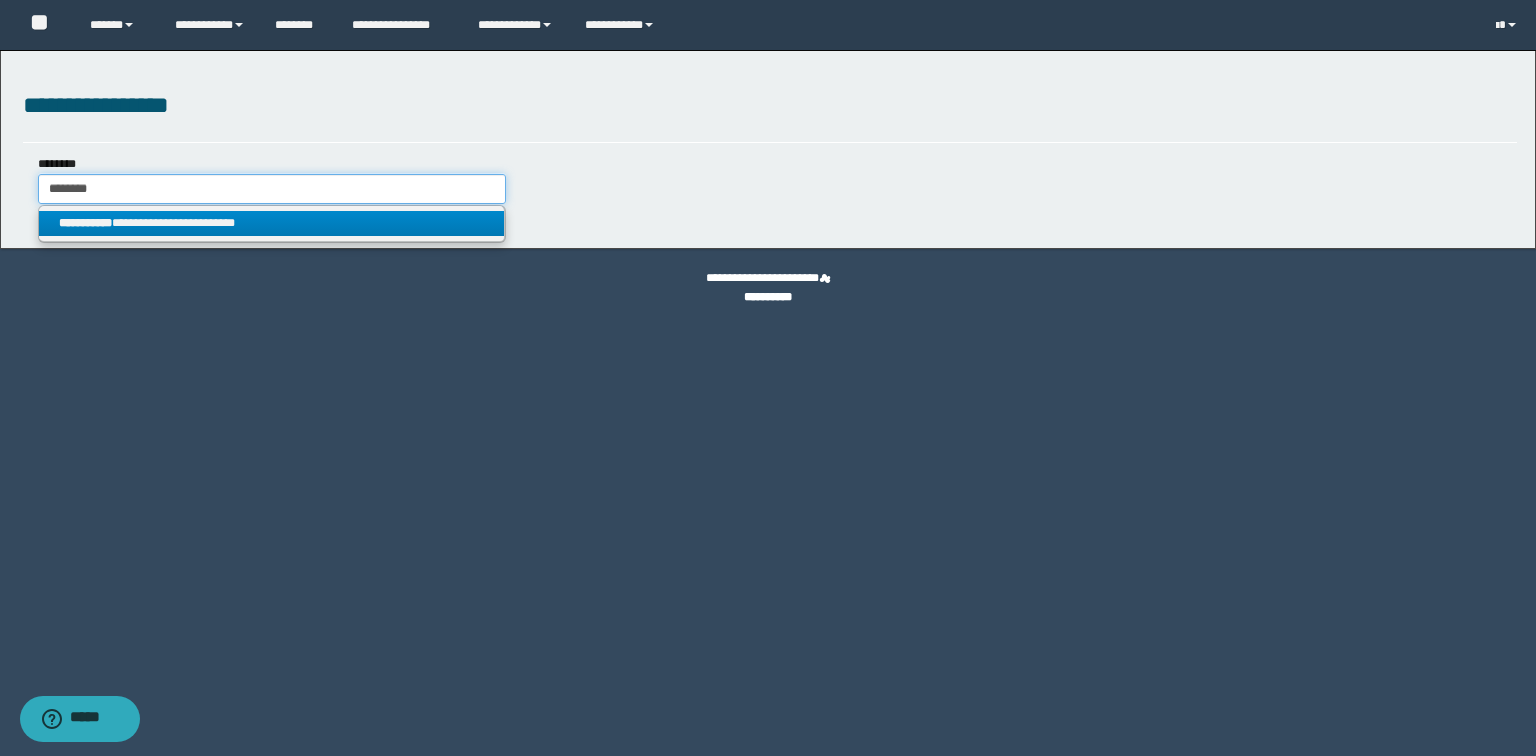 type on "********" 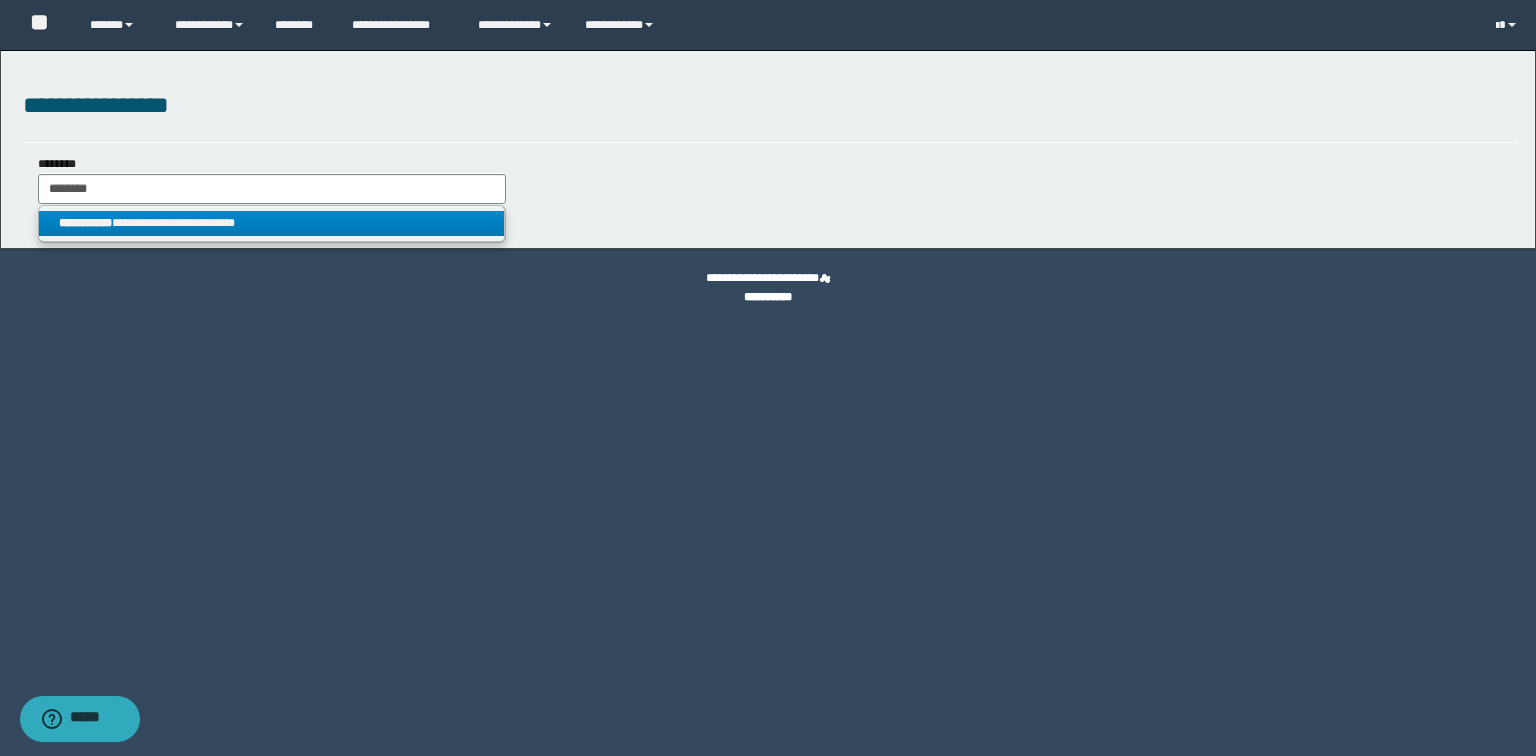 click on "**********" at bounding box center (272, 223) 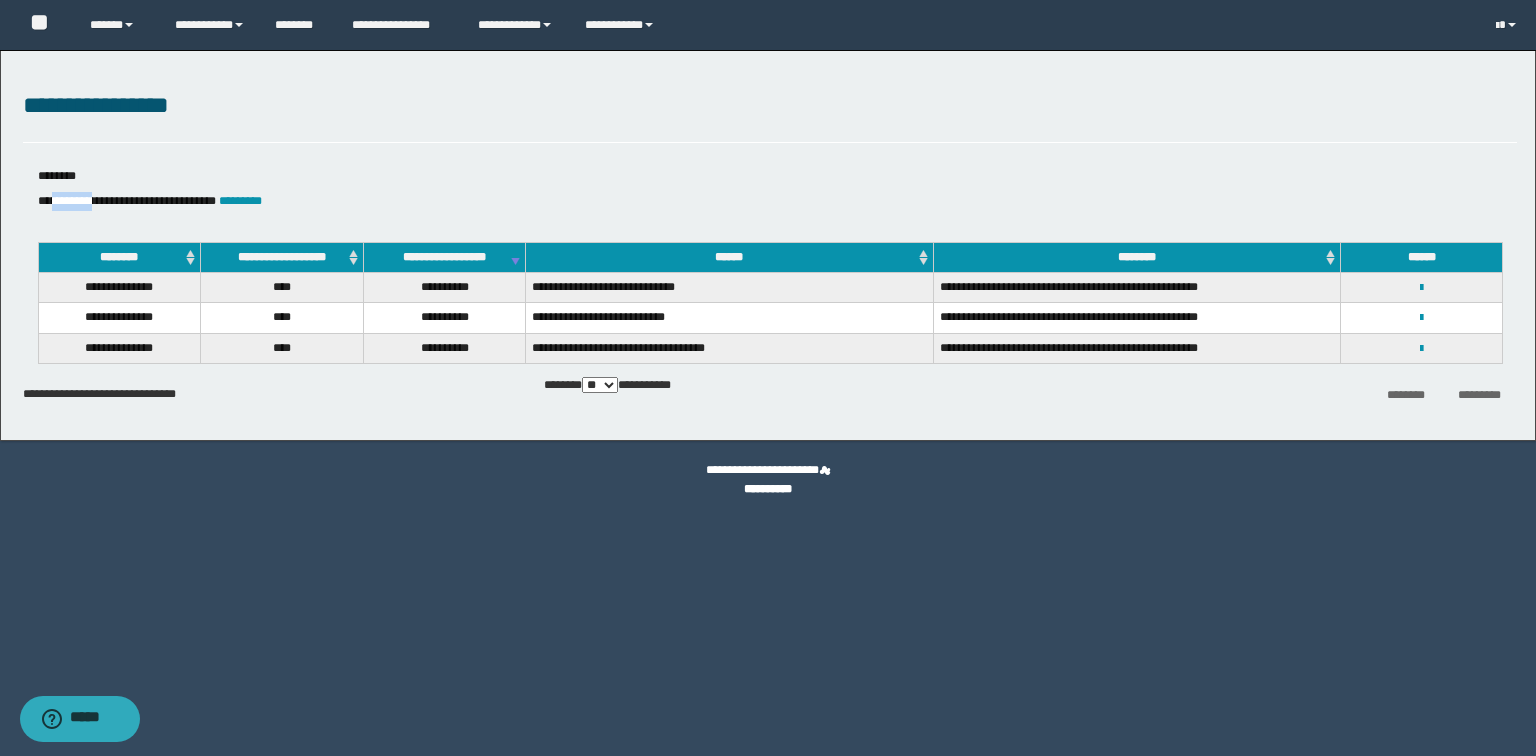 drag, startPoint x: 55, startPoint y: 196, endPoint x: 105, endPoint y: 200, distance: 50.159744 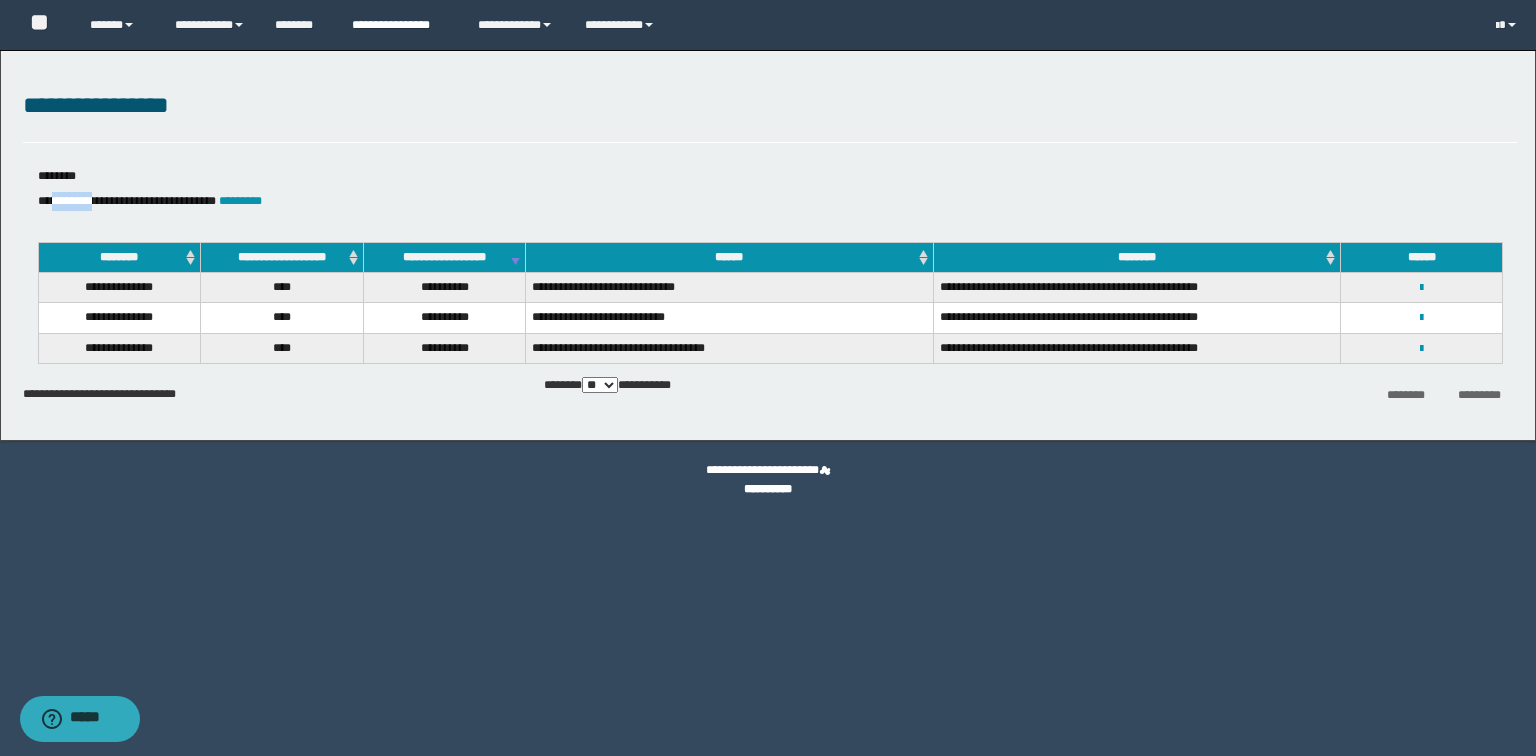 click on "**********" at bounding box center (400, 25) 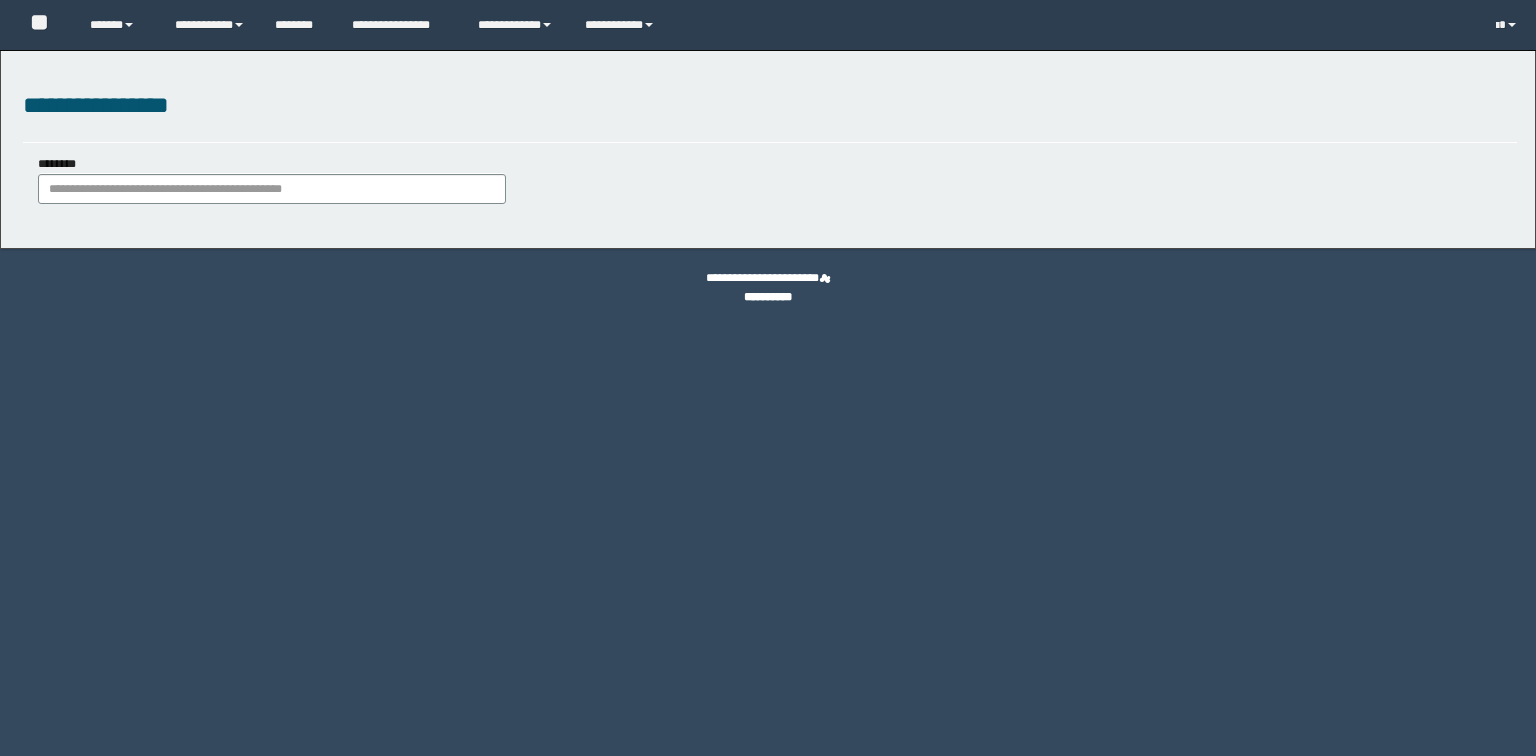 scroll, scrollTop: 0, scrollLeft: 0, axis: both 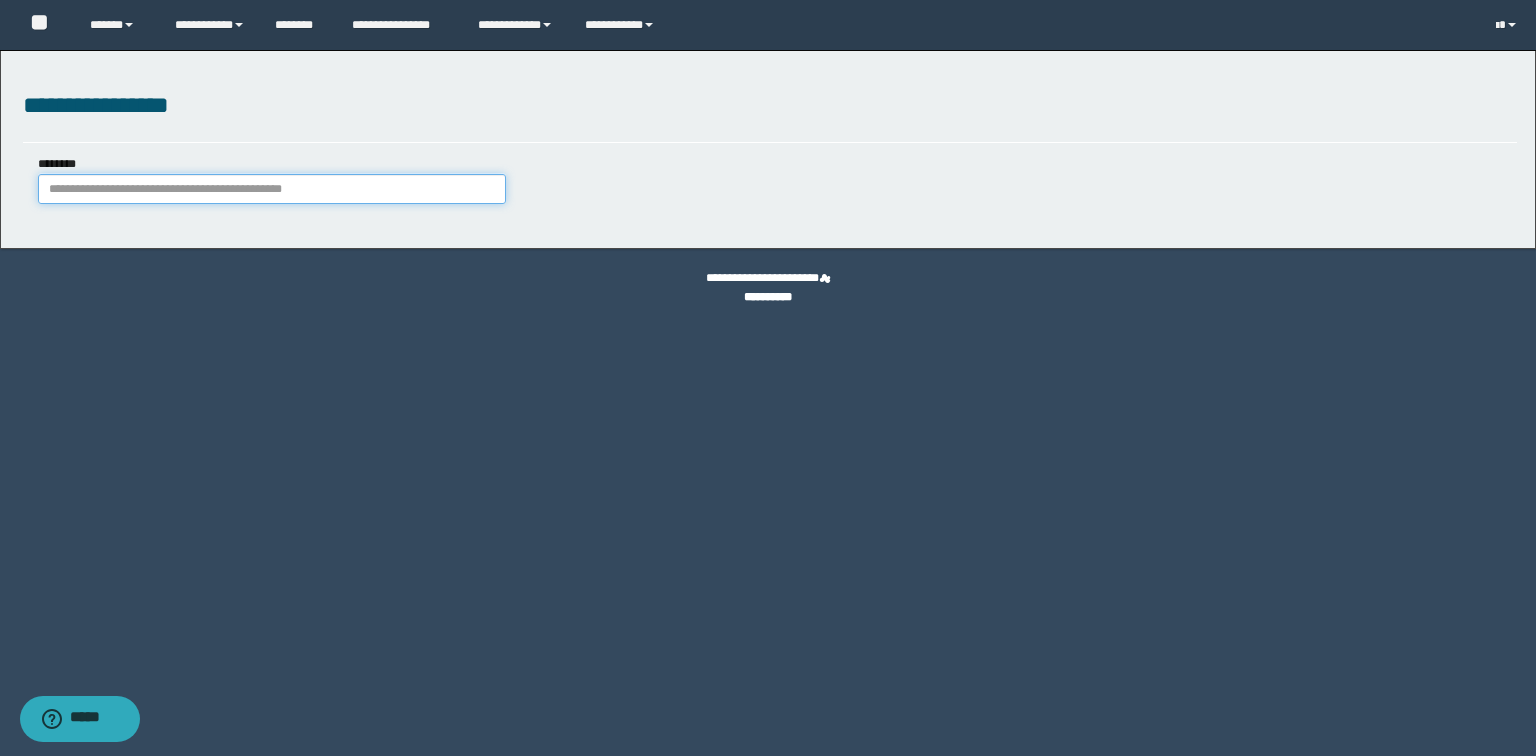 click on "********" at bounding box center [272, 189] 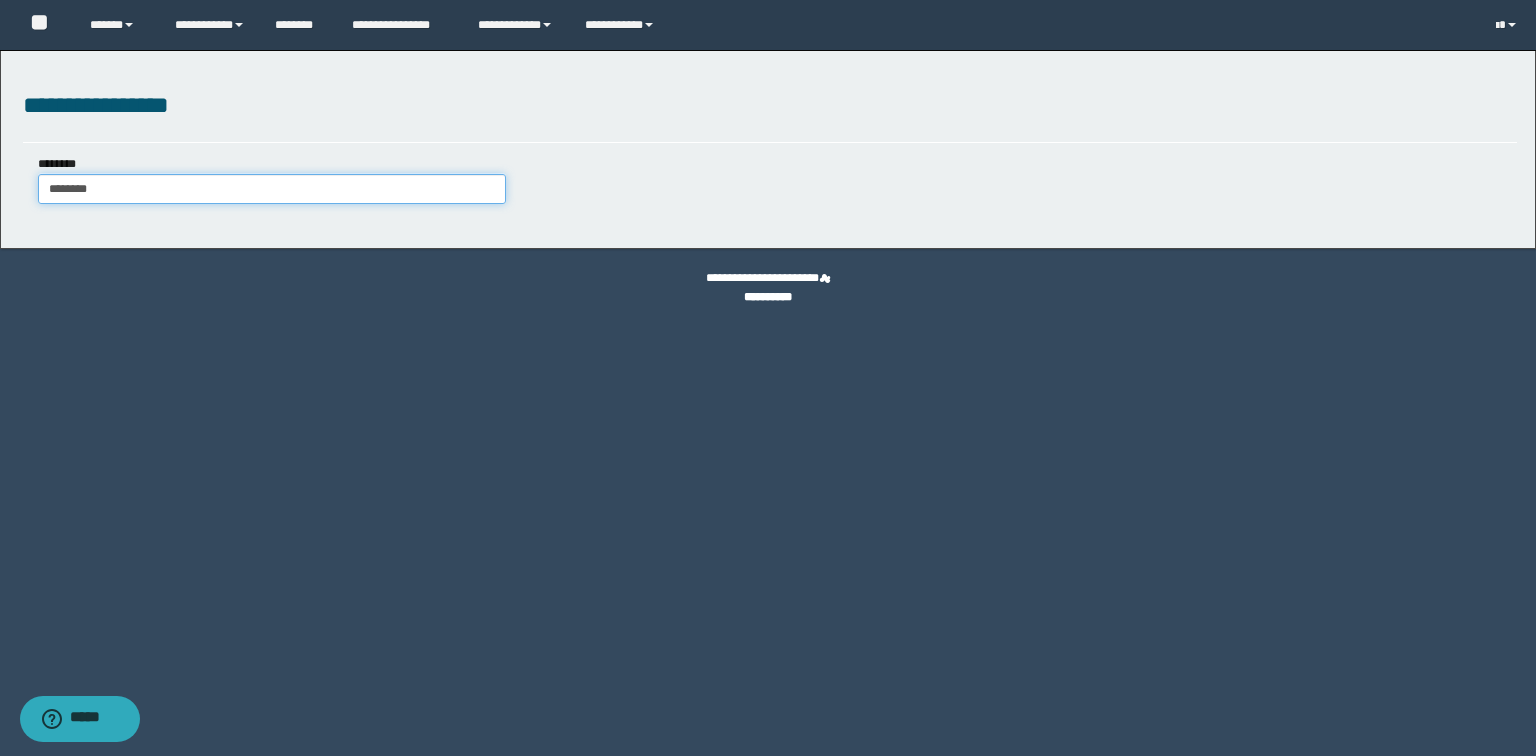 type on "********" 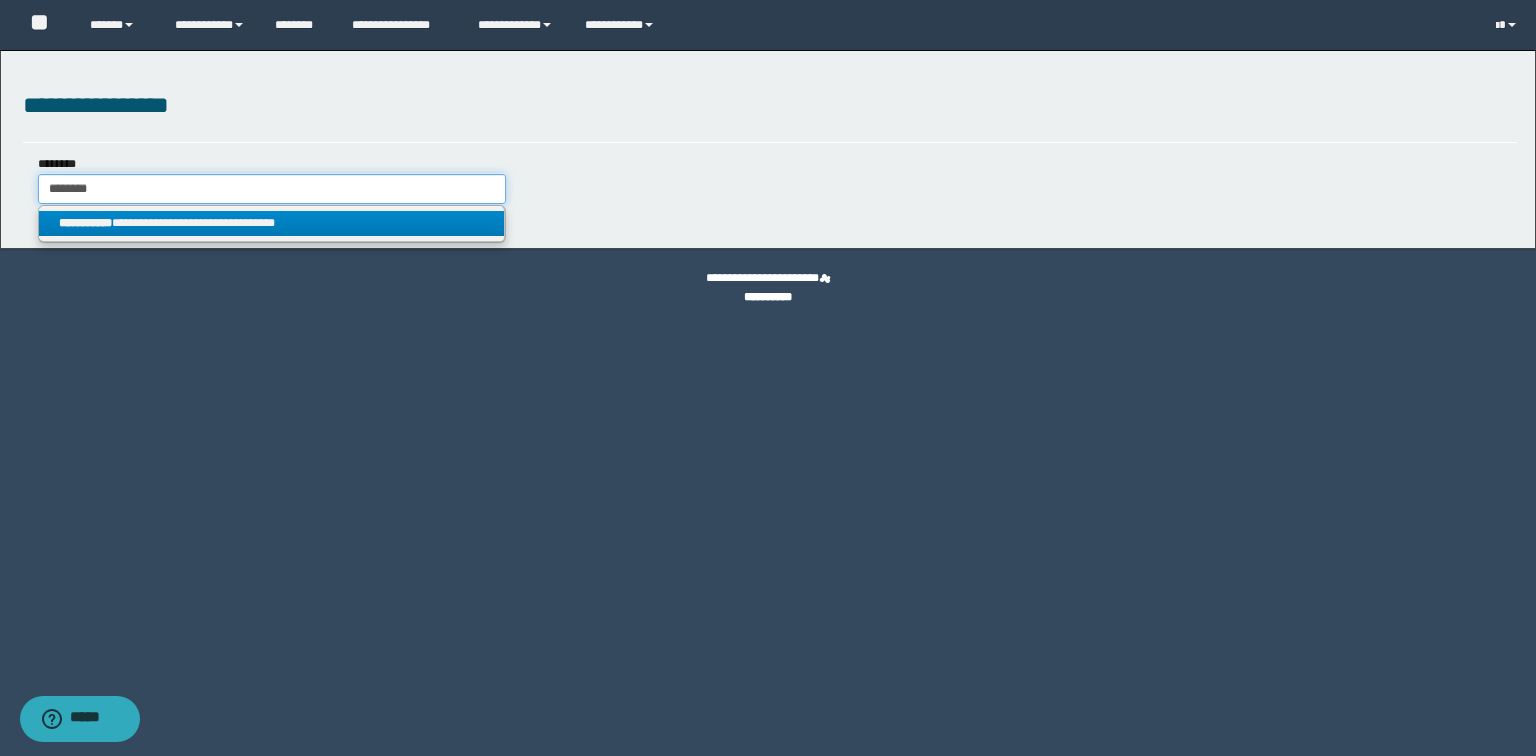 type on "********" 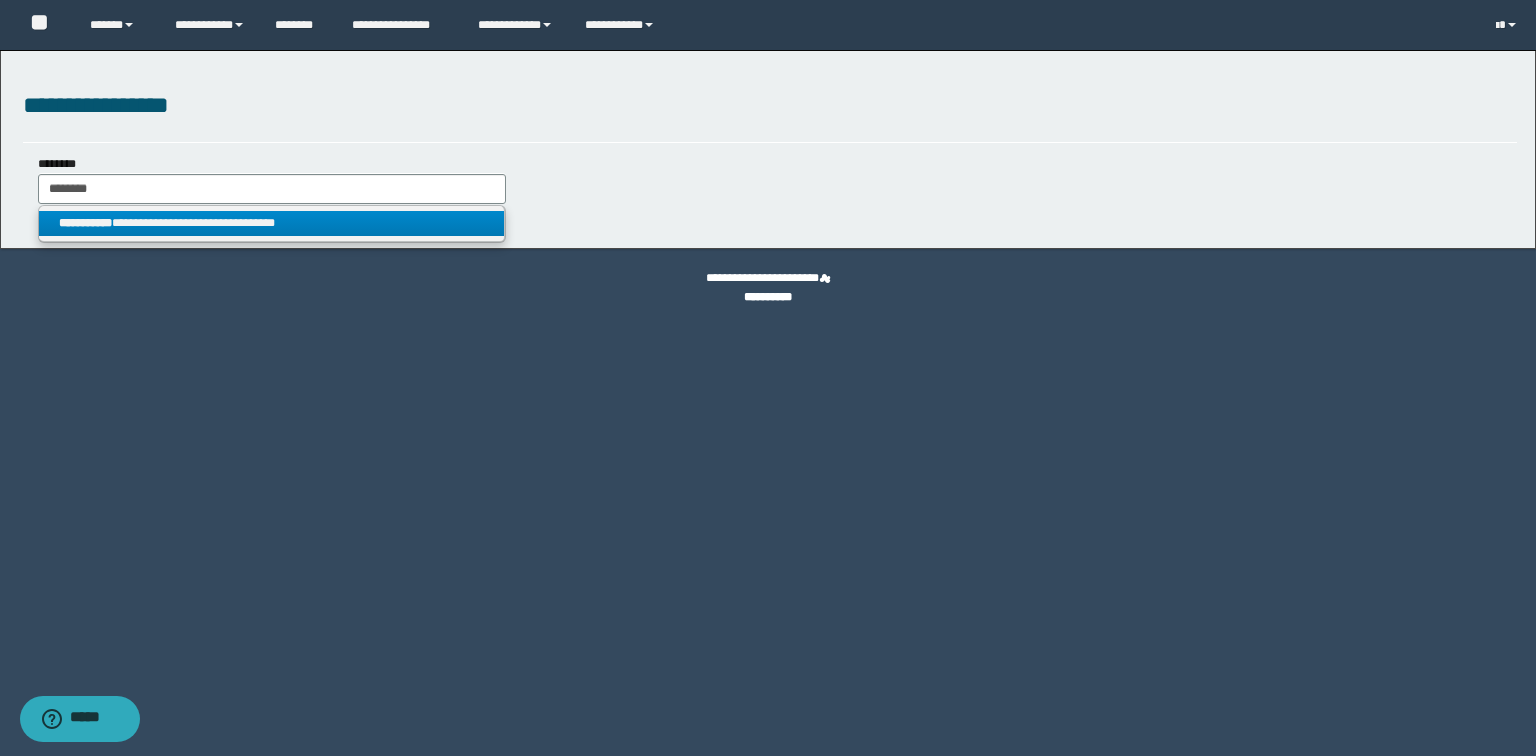 click on "**********" at bounding box center (272, 223) 